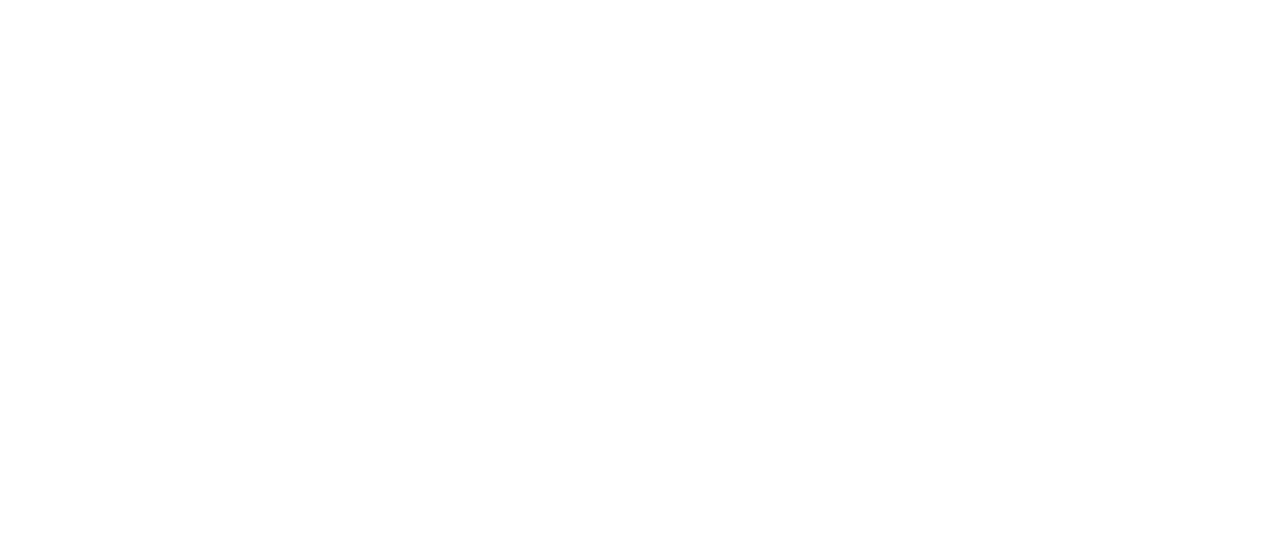 scroll, scrollTop: 0, scrollLeft: 0, axis: both 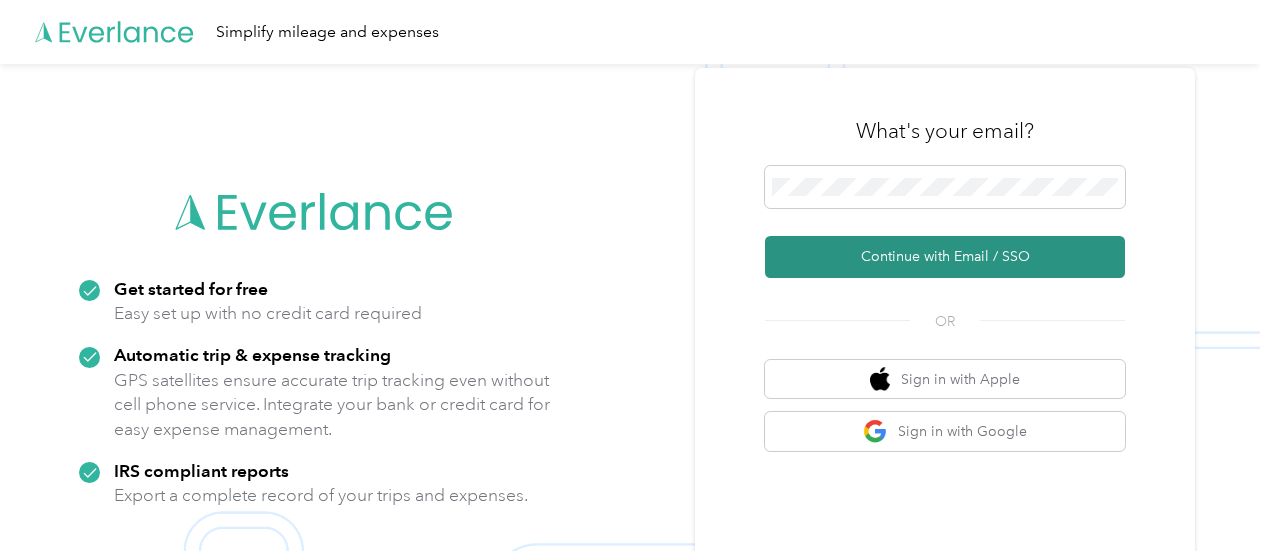 click on "Continue with Email / SSO" at bounding box center (945, 257) 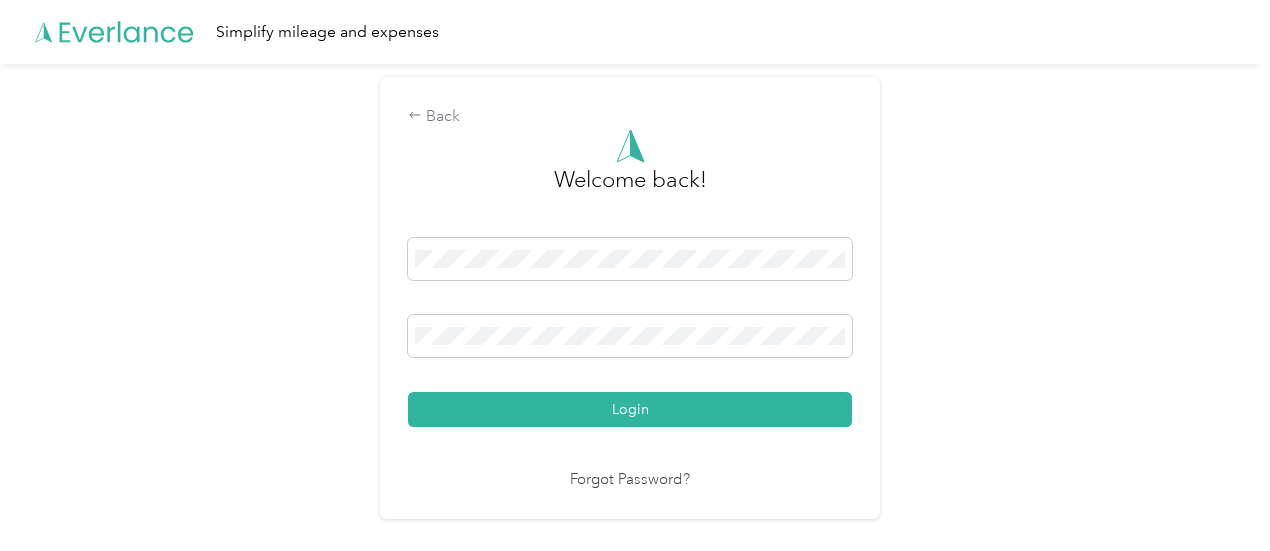 click on "Login" at bounding box center [630, 409] 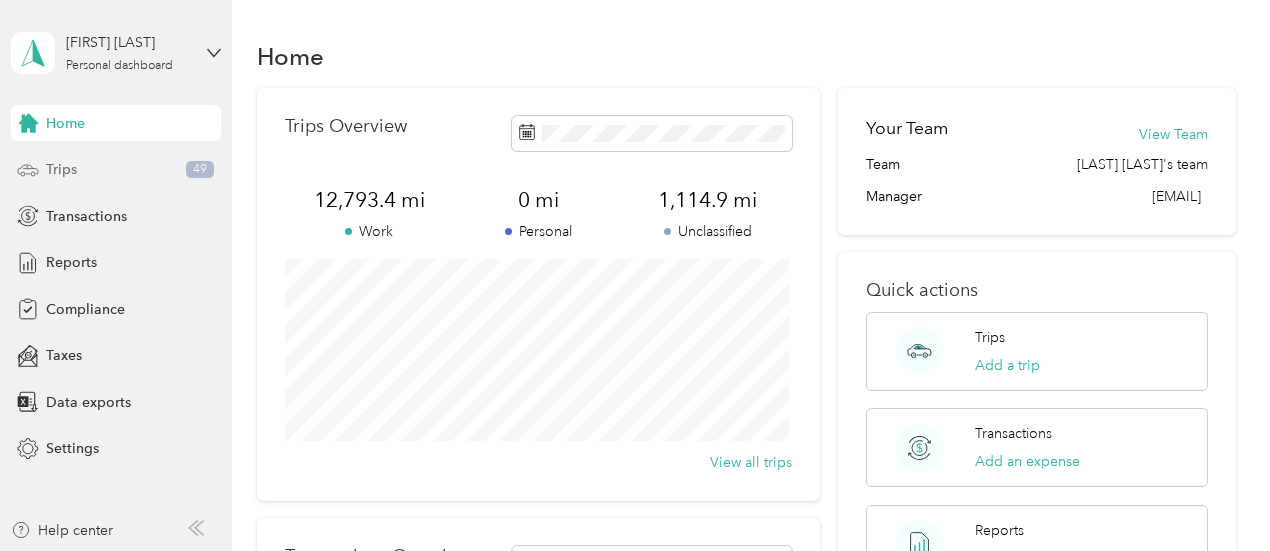 click on "Trips 49" at bounding box center (116, 170) 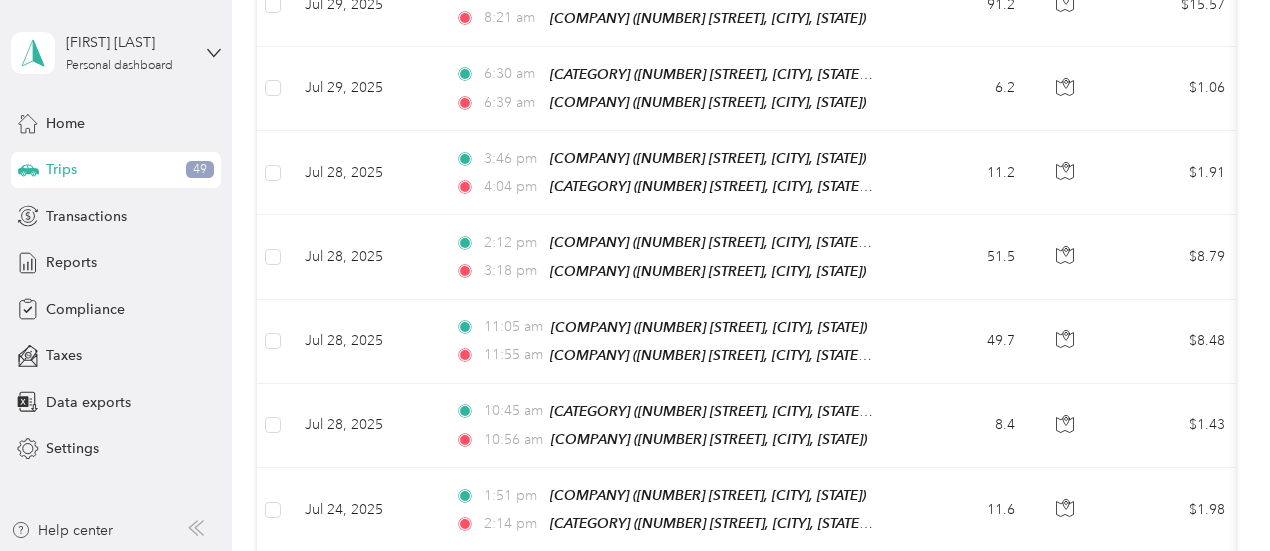 scroll, scrollTop: 2194, scrollLeft: 0, axis: vertical 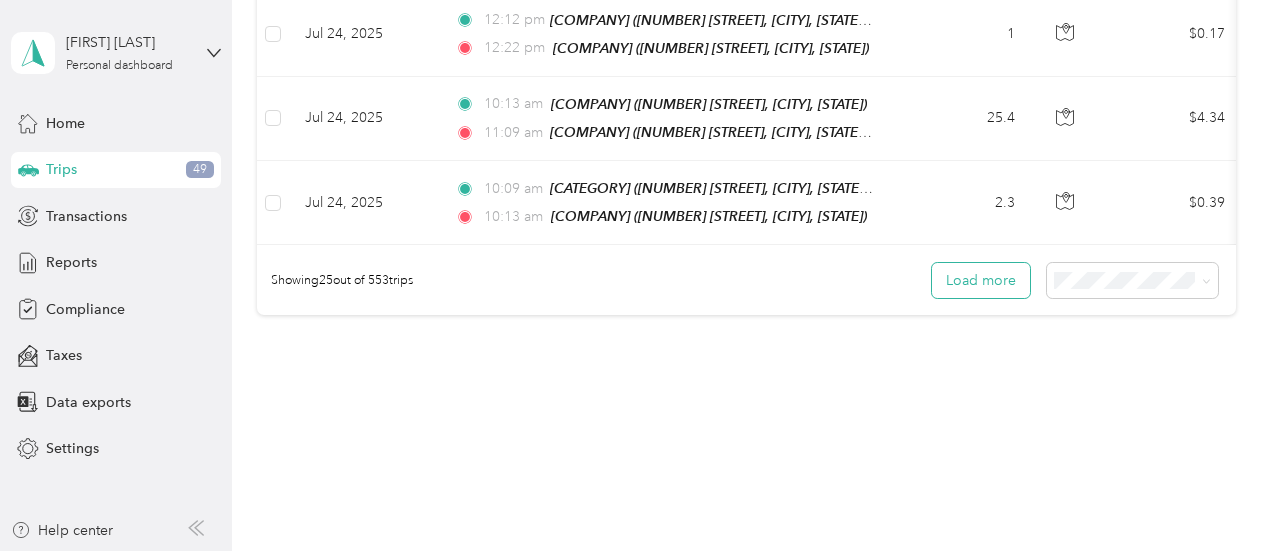 click on "Load more" at bounding box center (981, 280) 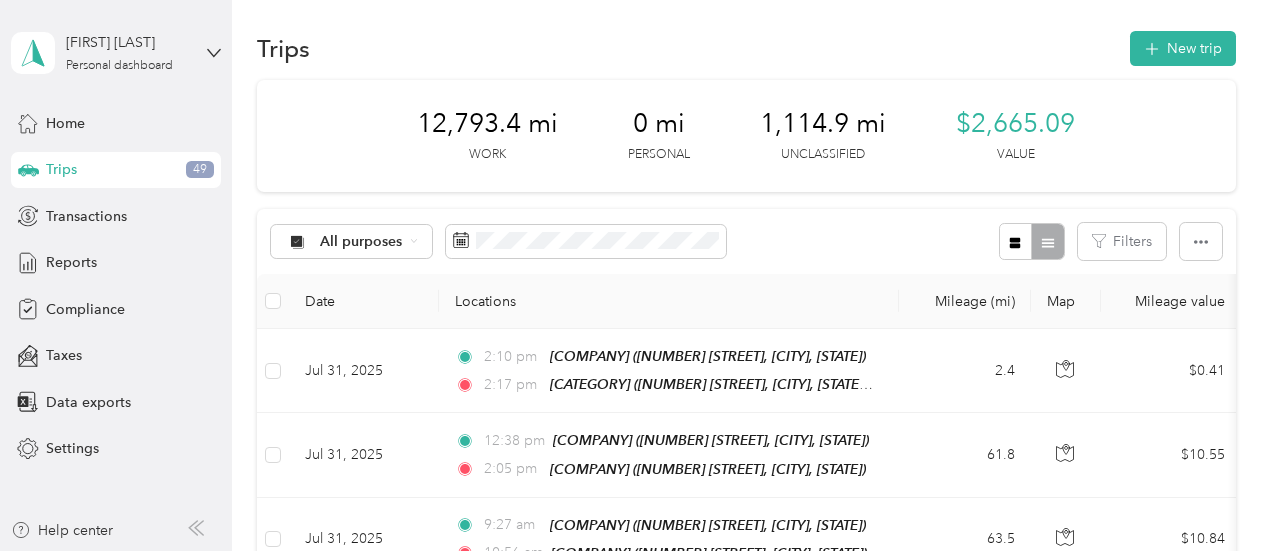 scroll, scrollTop: 0, scrollLeft: 0, axis: both 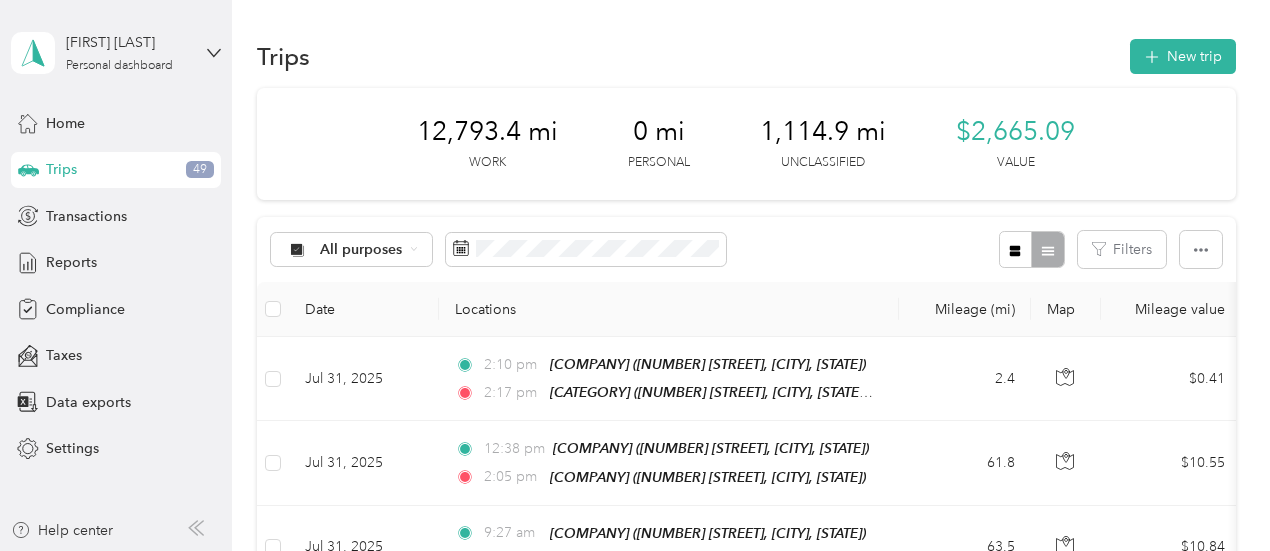 click at bounding box center (1031, 249) 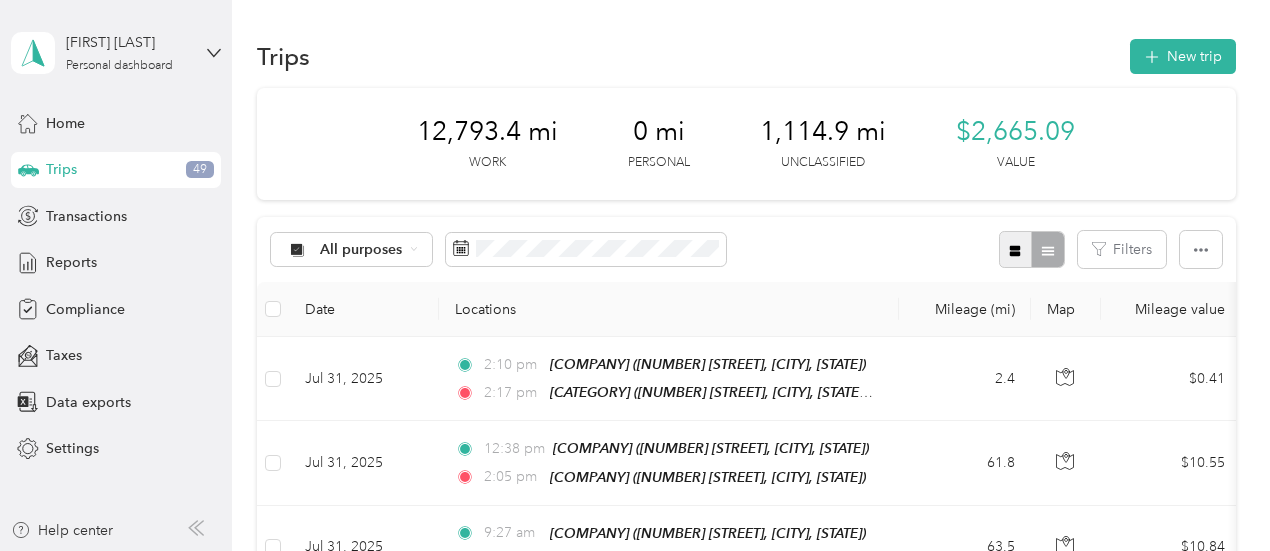 click at bounding box center [1016, 249] 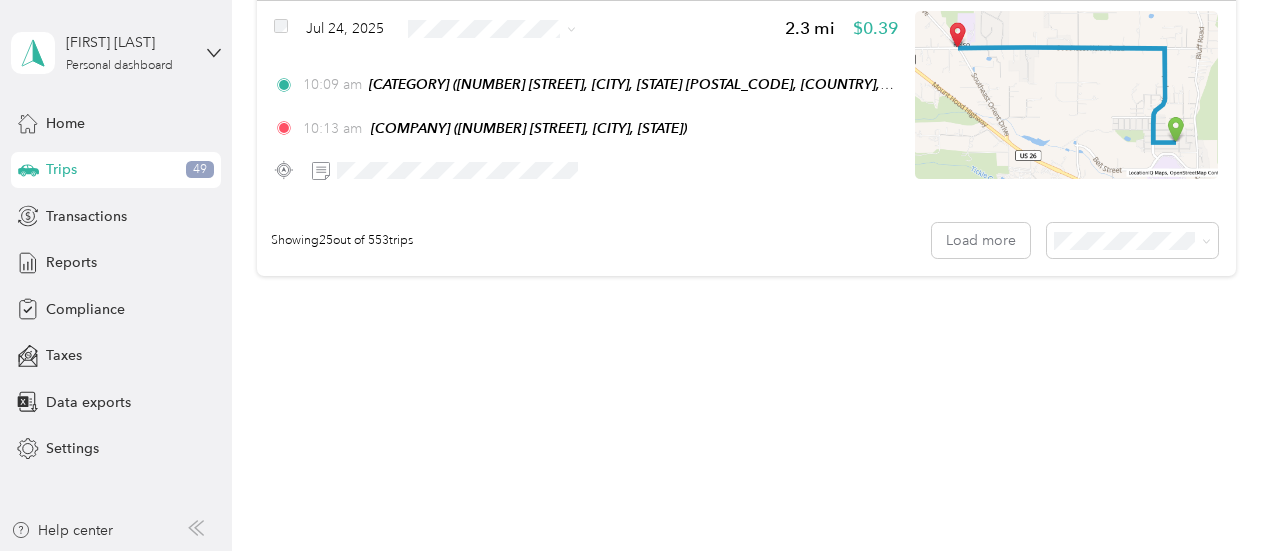 scroll, scrollTop: 4957, scrollLeft: 0, axis: vertical 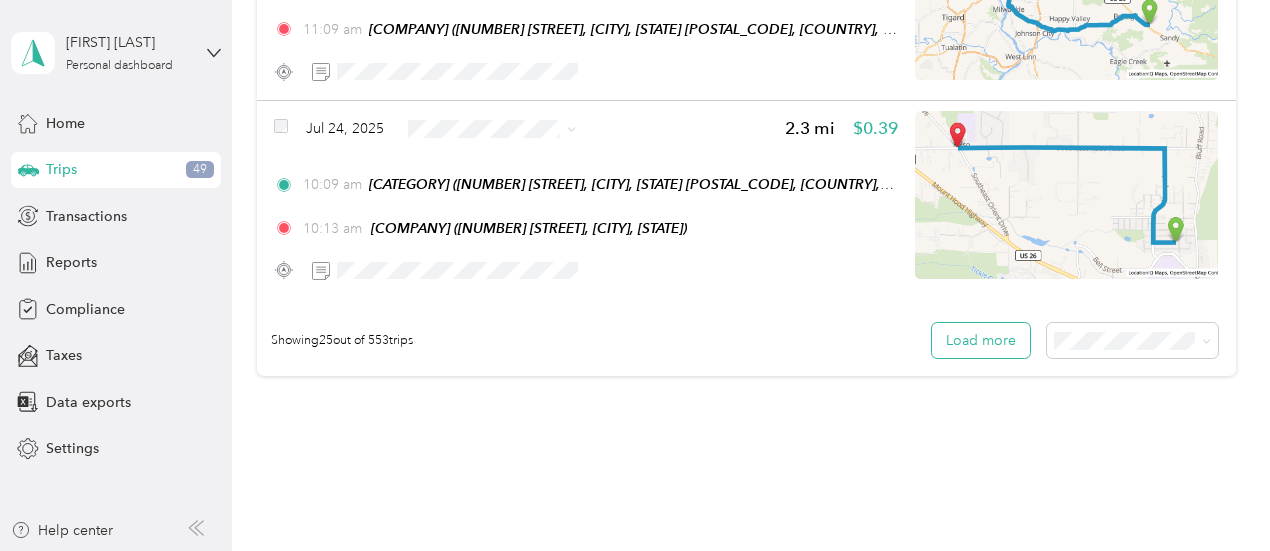 click on "Load more" at bounding box center (981, 340) 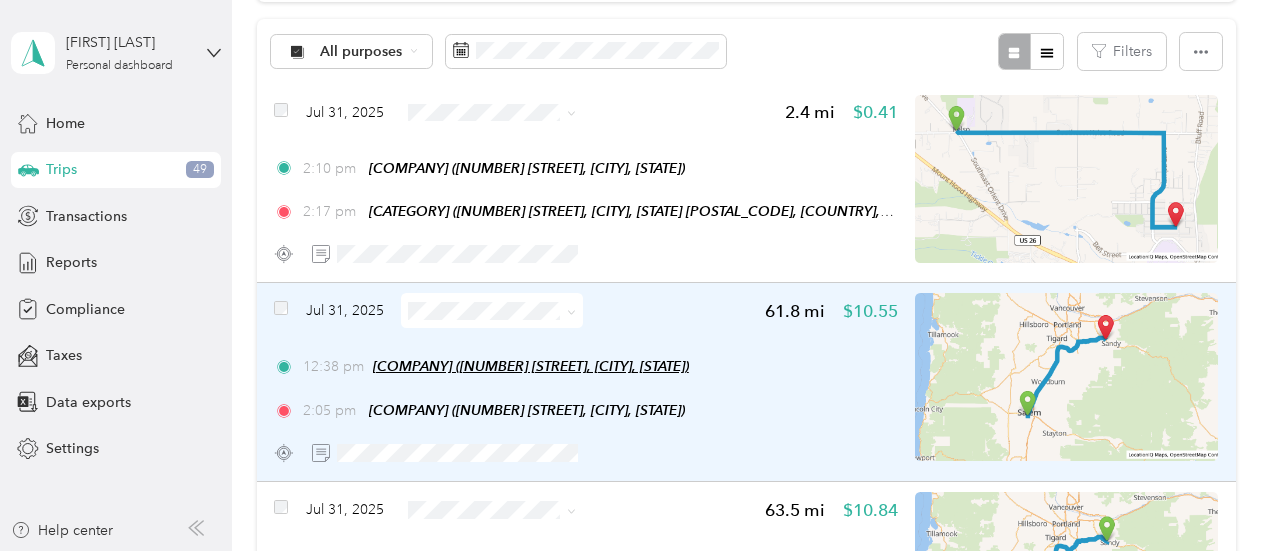 scroll, scrollTop: 100, scrollLeft: 0, axis: vertical 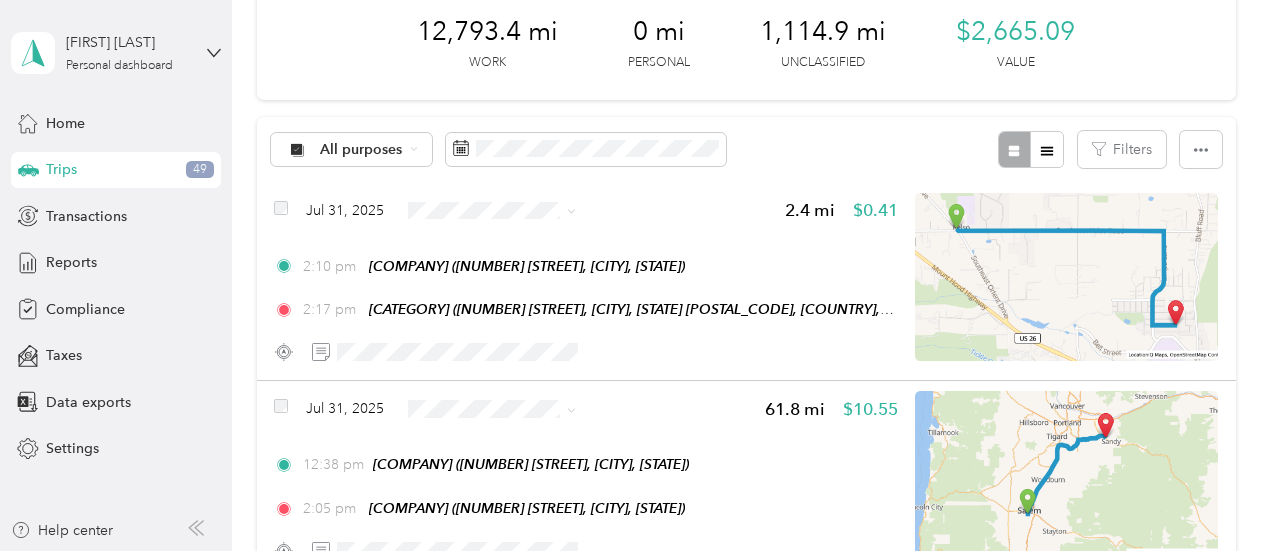 click on "Acosta" at bounding box center [509, 241] 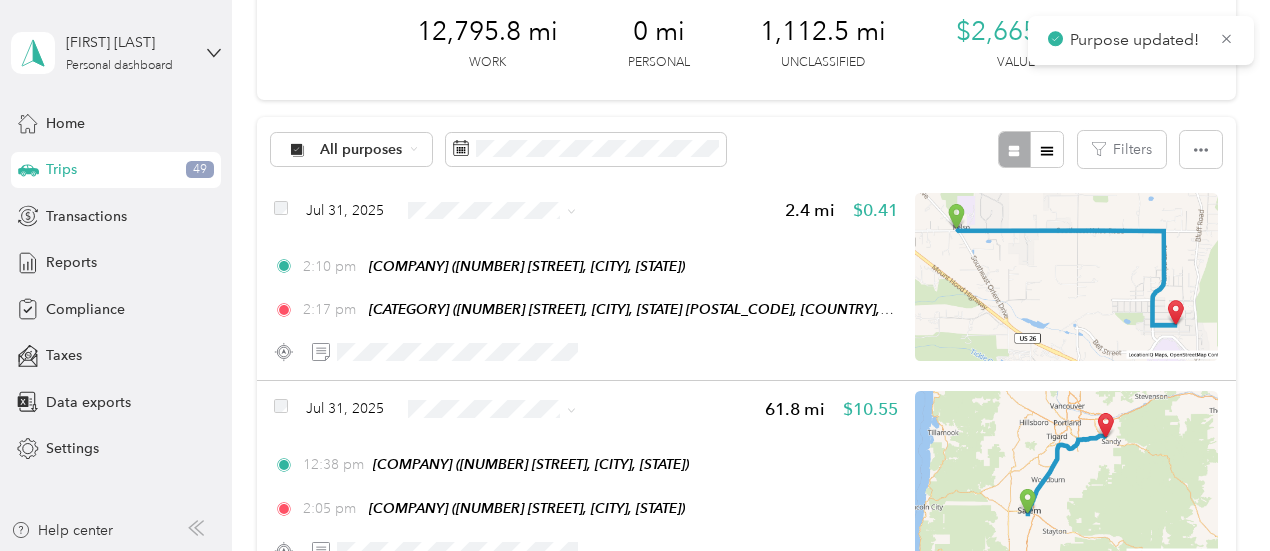 click on "Acosta" at bounding box center (491, 439) 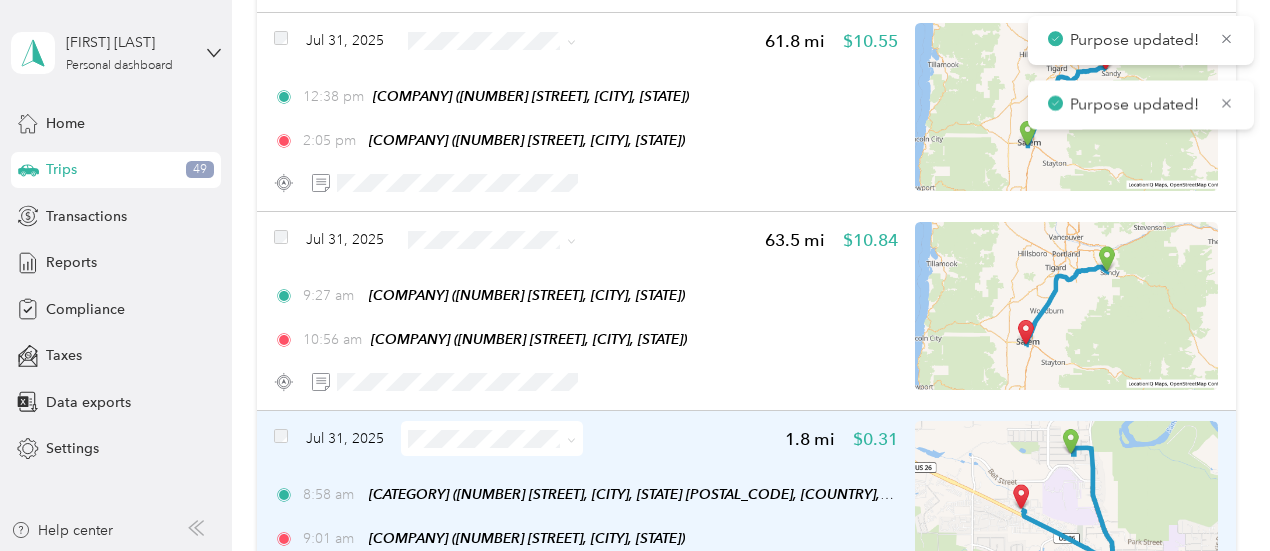 scroll, scrollTop: 500, scrollLeft: 0, axis: vertical 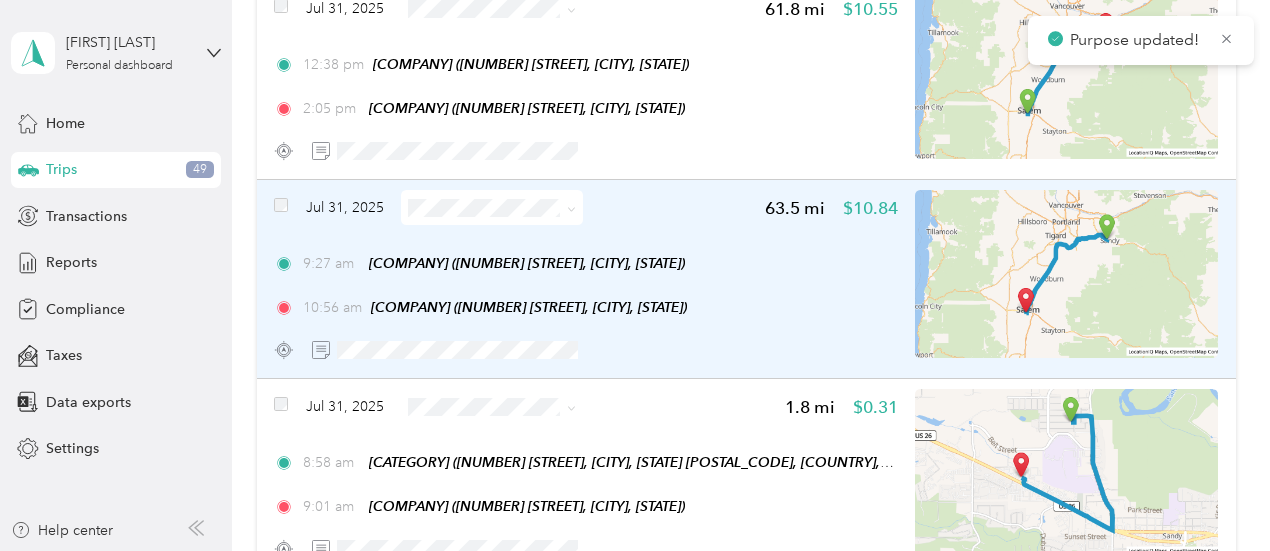 click at bounding box center [492, 207] 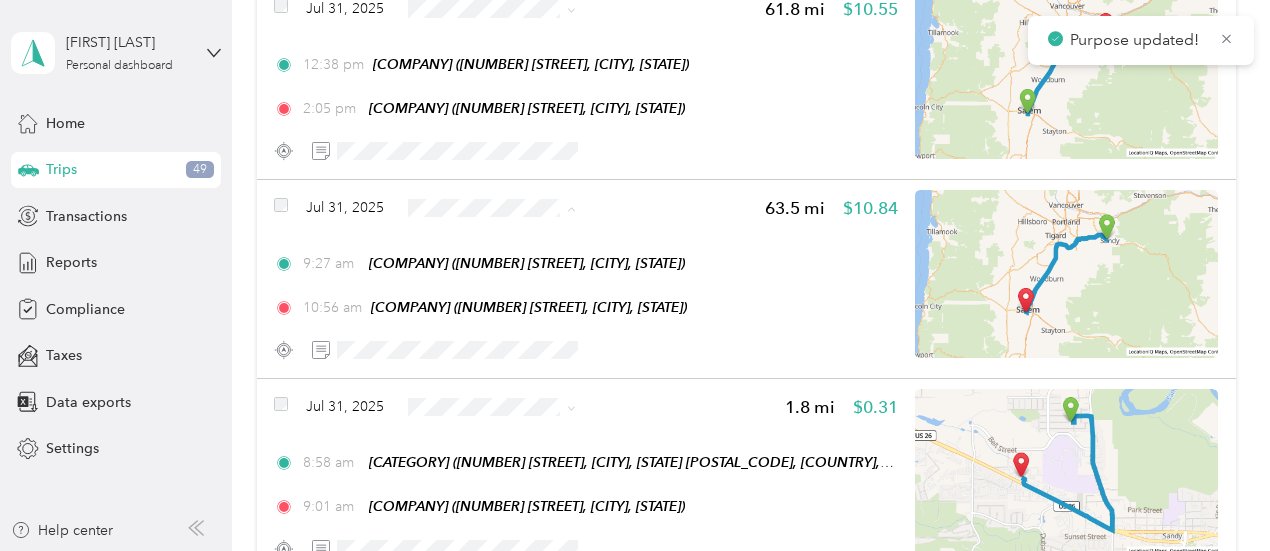 click on "Acosta" at bounding box center (491, 244) 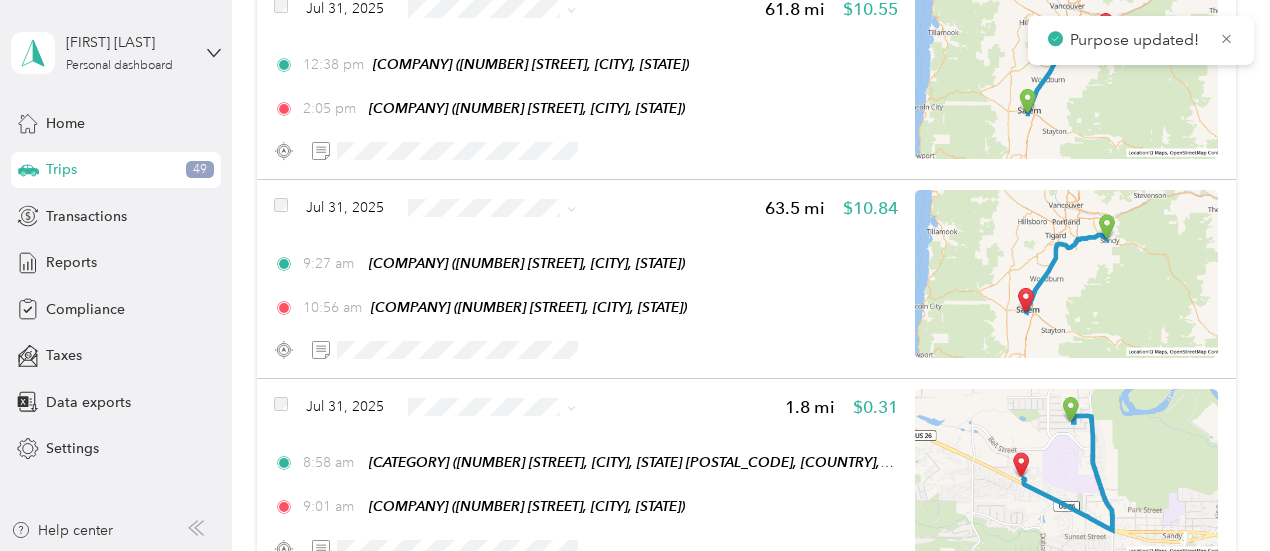 click on "Acosta" at bounding box center [491, 435] 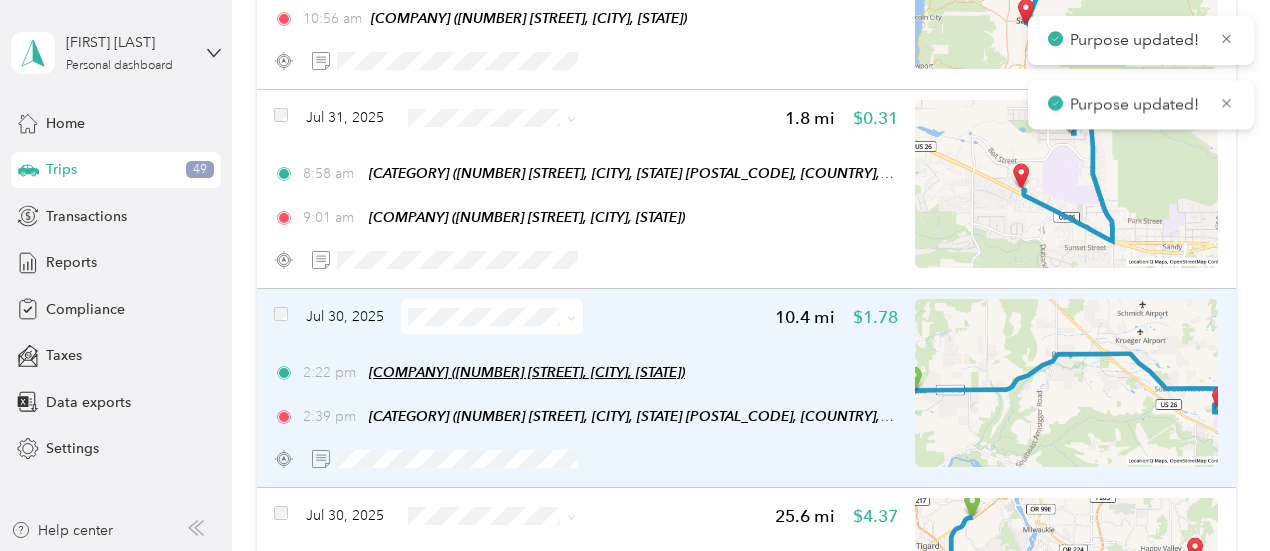 scroll, scrollTop: 800, scrollLeft: 0, axis: vertical 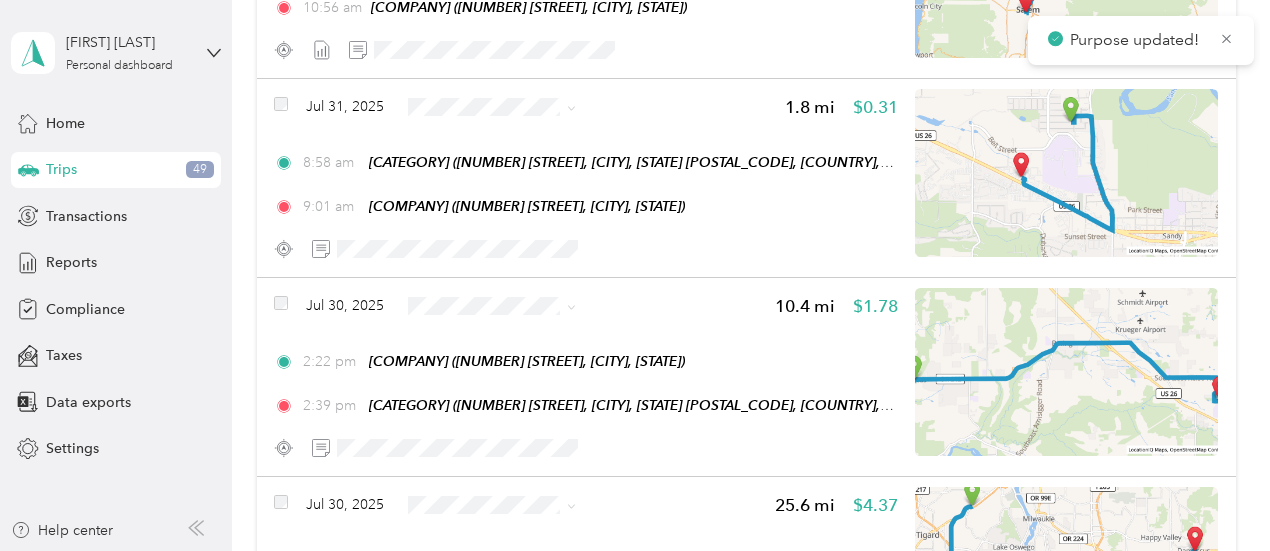 click on "Acosta" at bounding box center [509, 342] 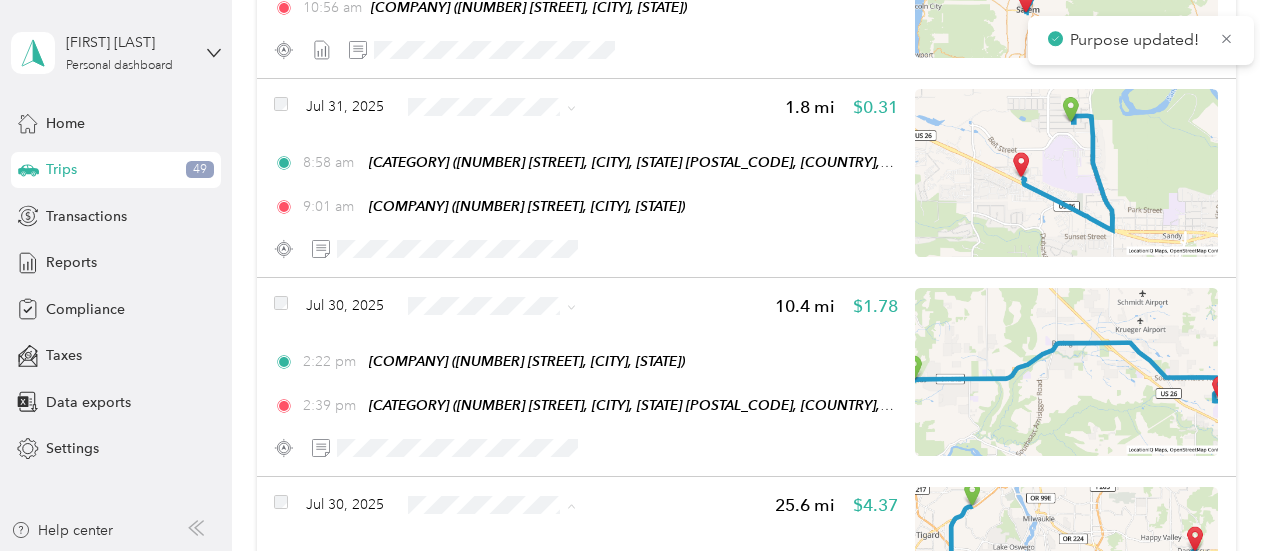 click on "Acosta" at bounding box center [509, 432] 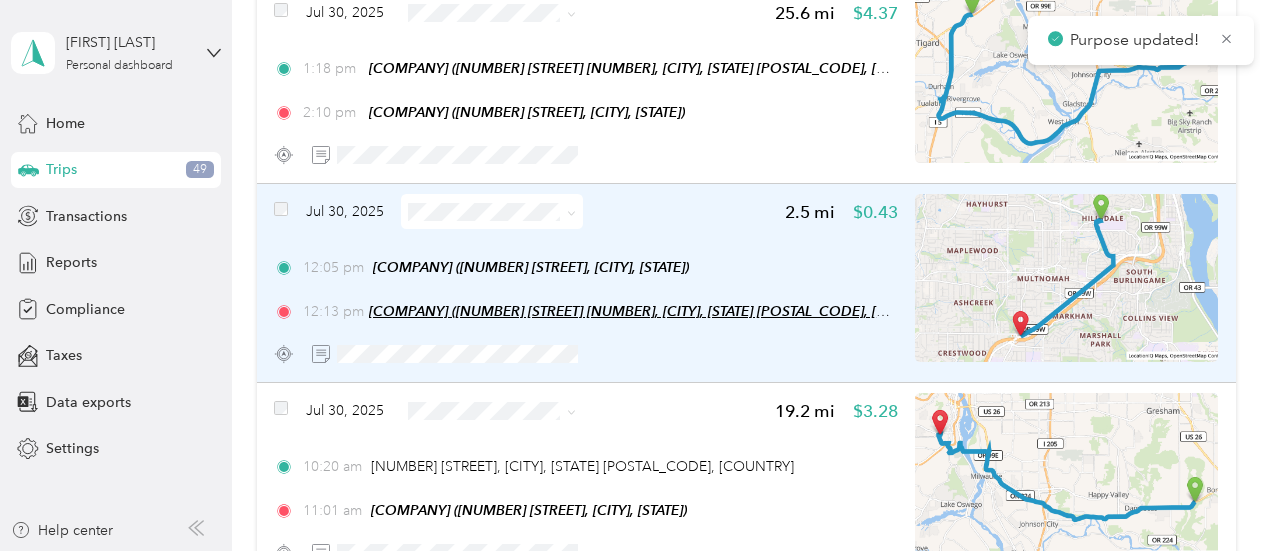 scroll, scrollTop: 1300, scrollLeft: 0, axis: vertical 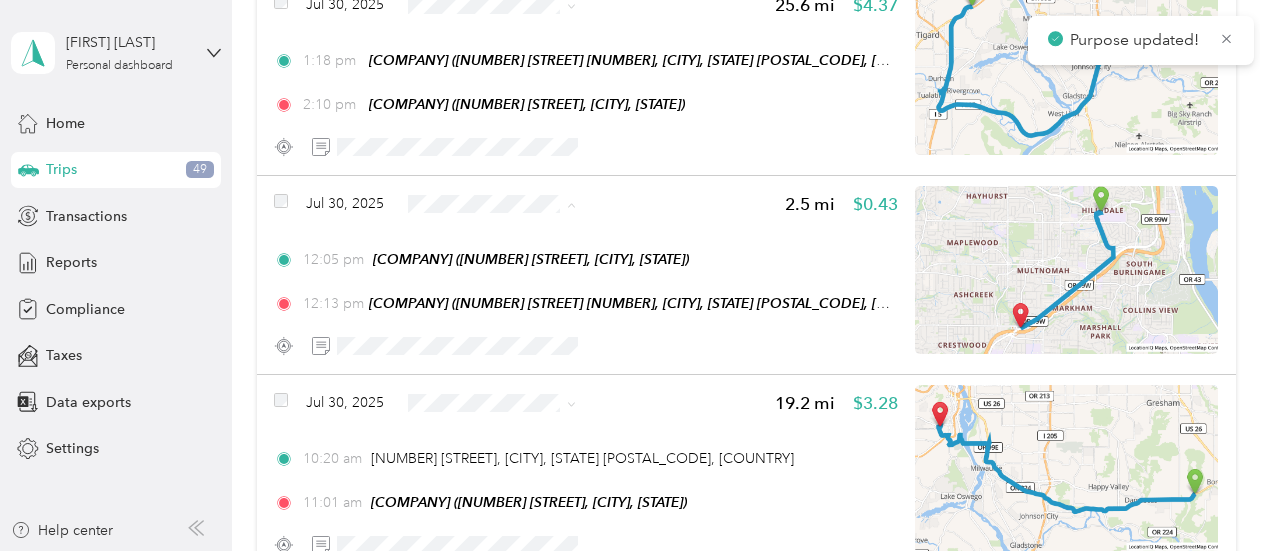 click on "Acosta" at bounding box center (491, 240) 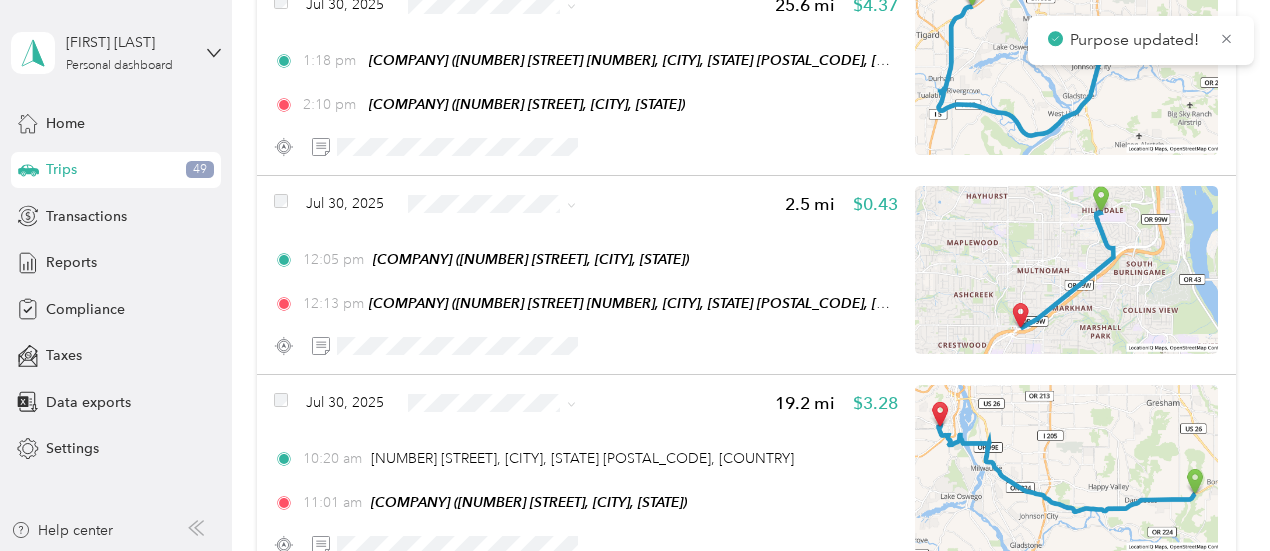 click on "Acosta" at bounding box center (491, 435) 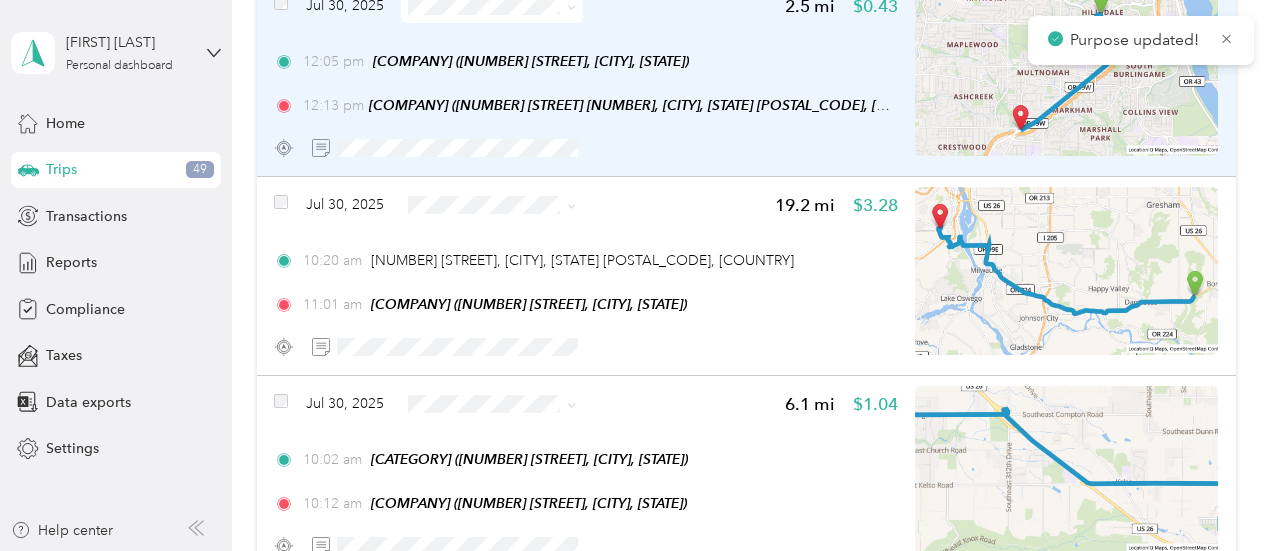 scroll, scrollTop: 1600, scrollLeft: 0, axis: vertical 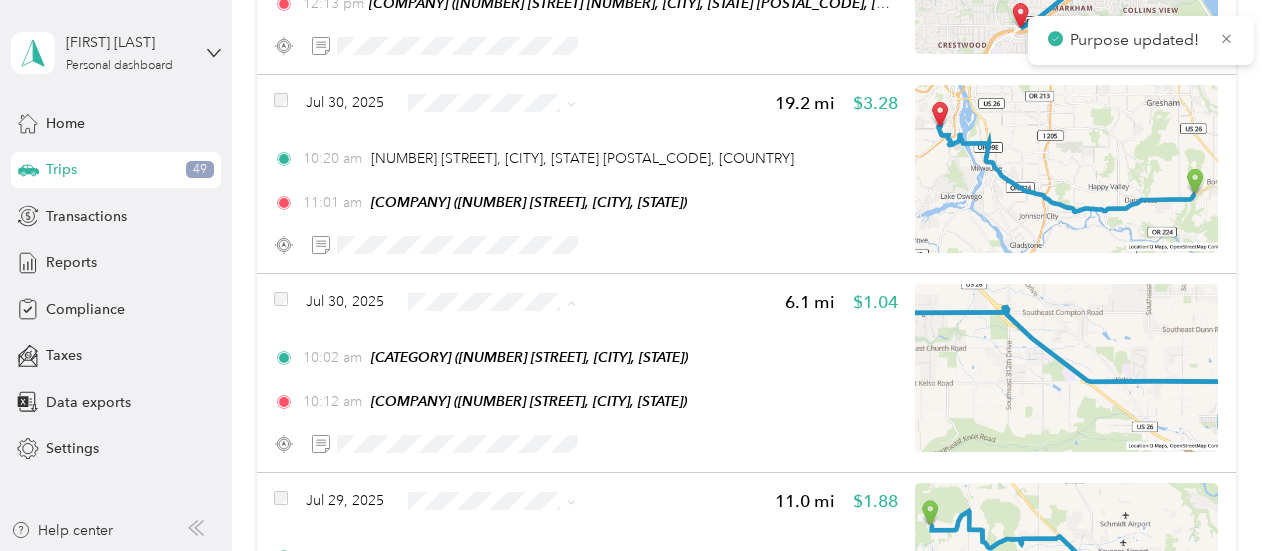 click on "Acosta" at bounding box center [509, 338] 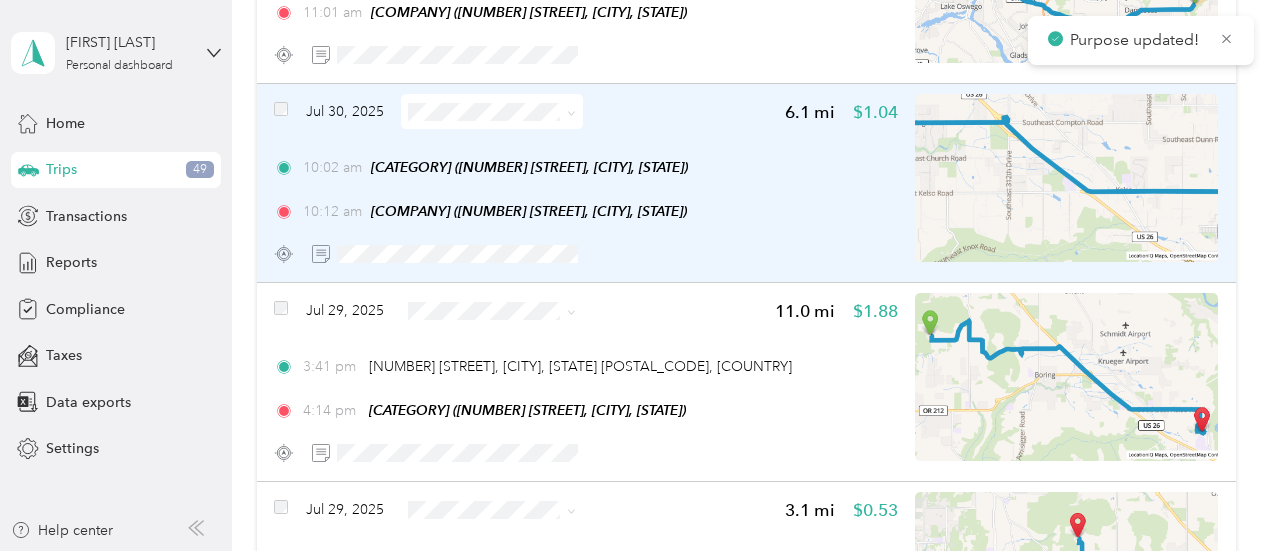 scroll, scrollTop: 1800, scrollLeft: 0, axis: vertical 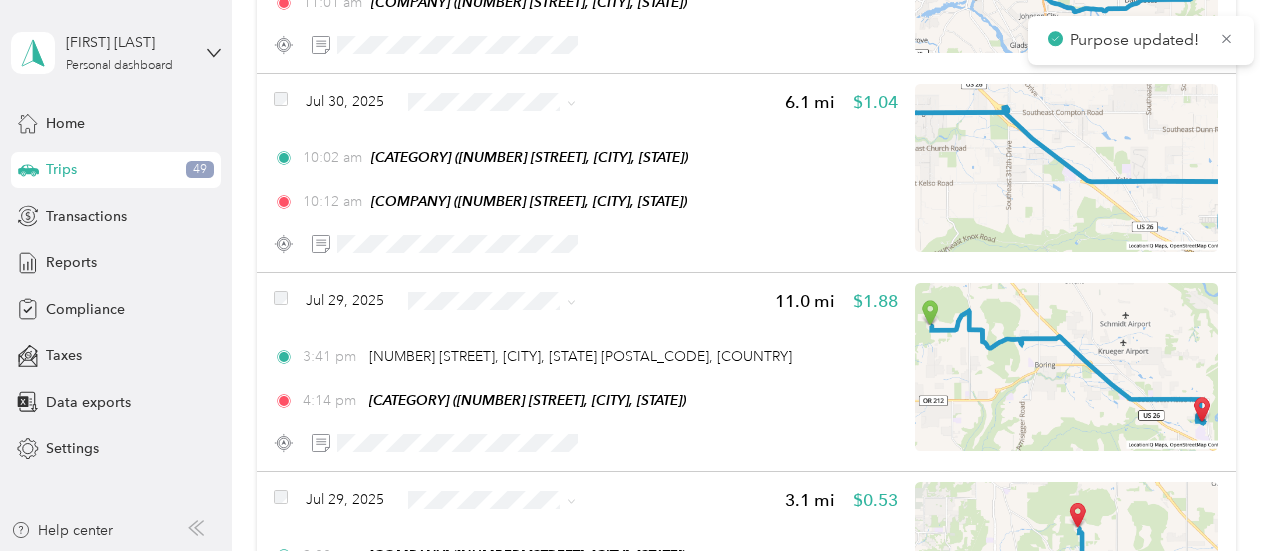 click on "Acosta" at bounding box center (491, 337) 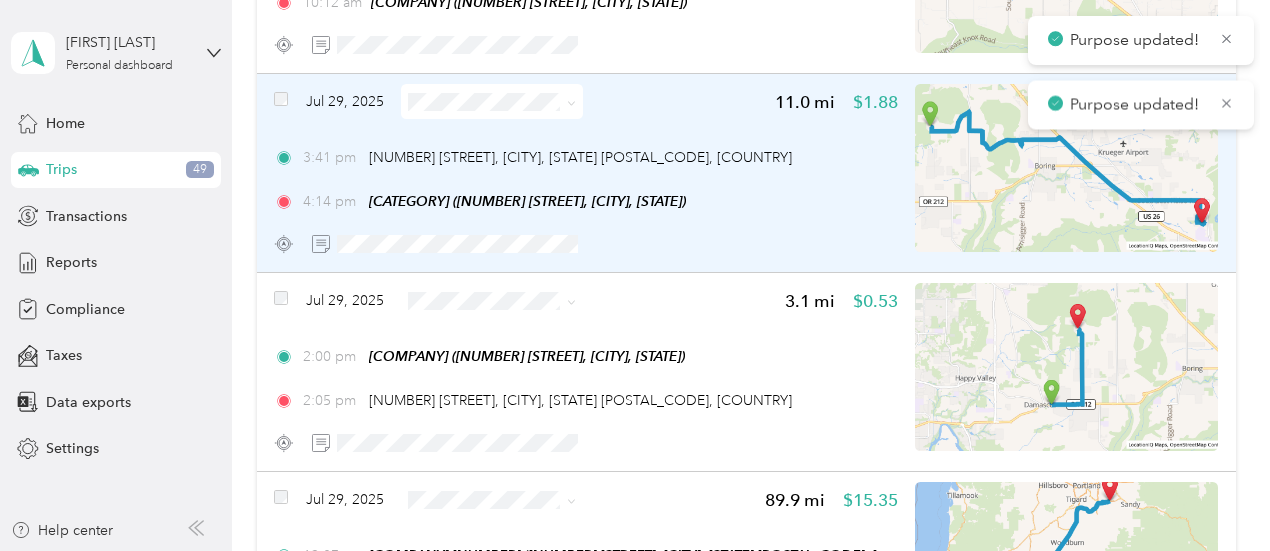 scroll, scrollTop: 2000, scrollLeft: 0, axis: vertical 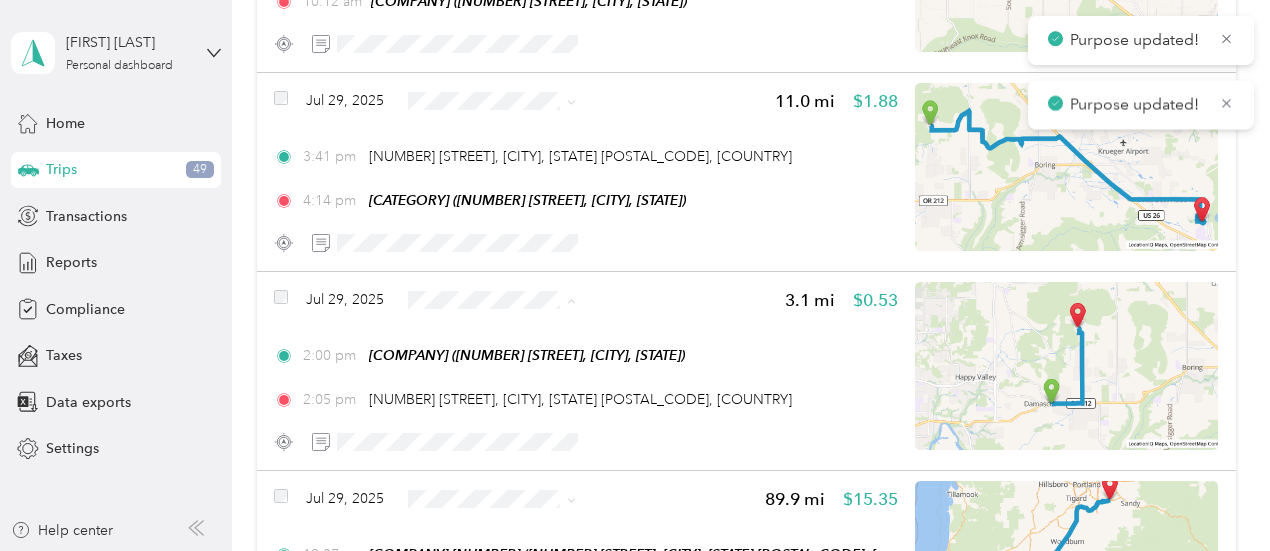 click on "Acosta" at bounding box center (491, 336) 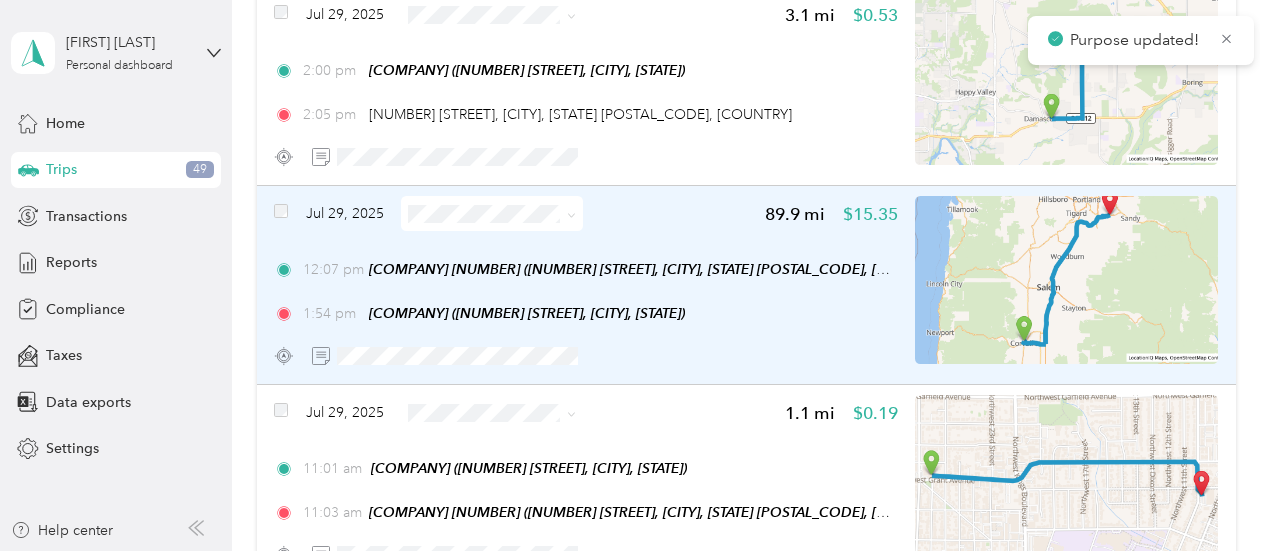 scroll, scrollTop: 2300, scrollLeft: 0, axis: vertical 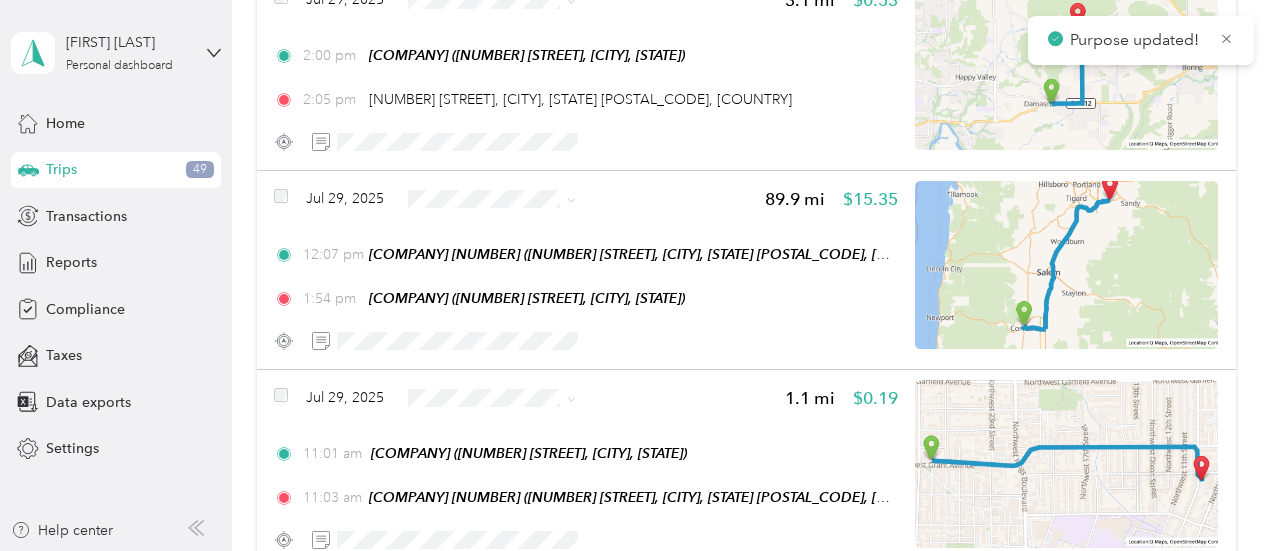 click on "Acosta" at bounding box center [509, 231] 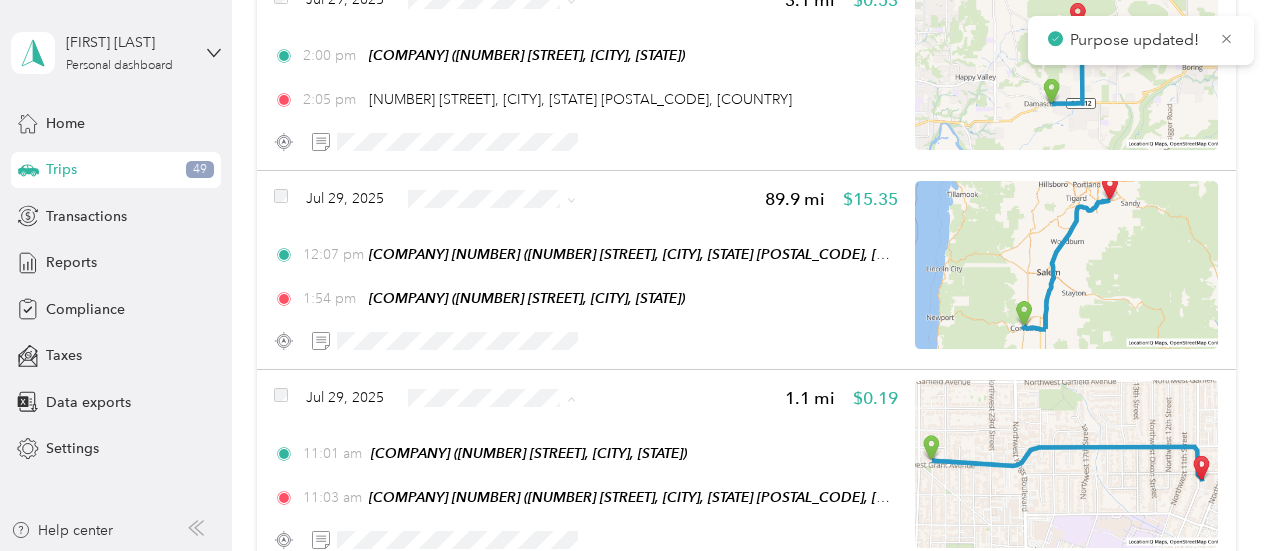 click on "Acosta" at bounding box center (491, 434) 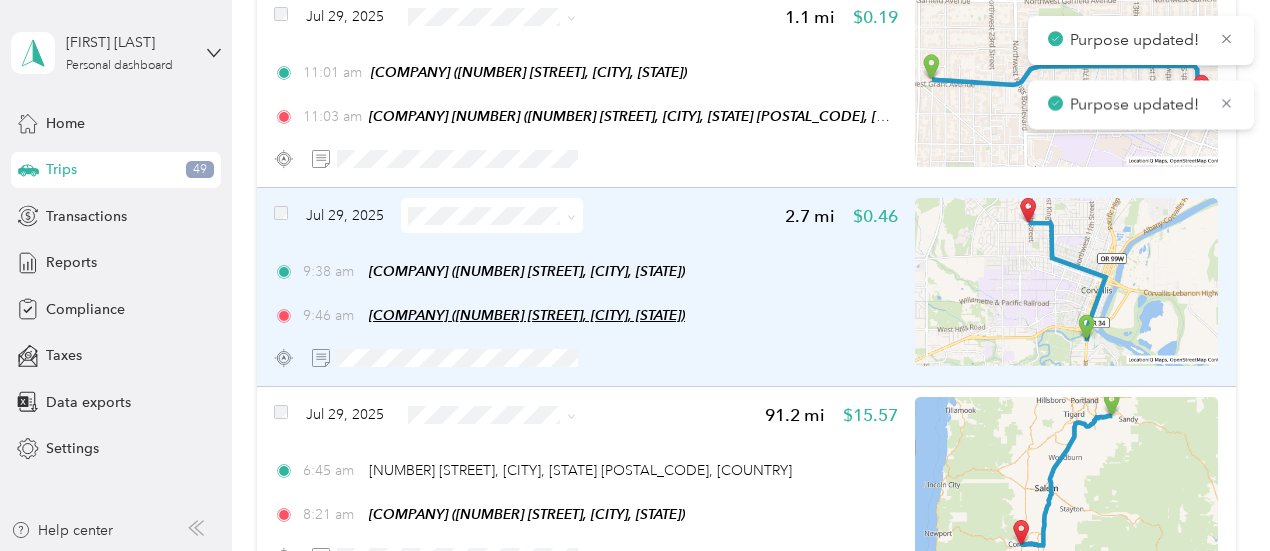 scroll, scrollTop: 2700, scrollLeft: 0, axis: vertical 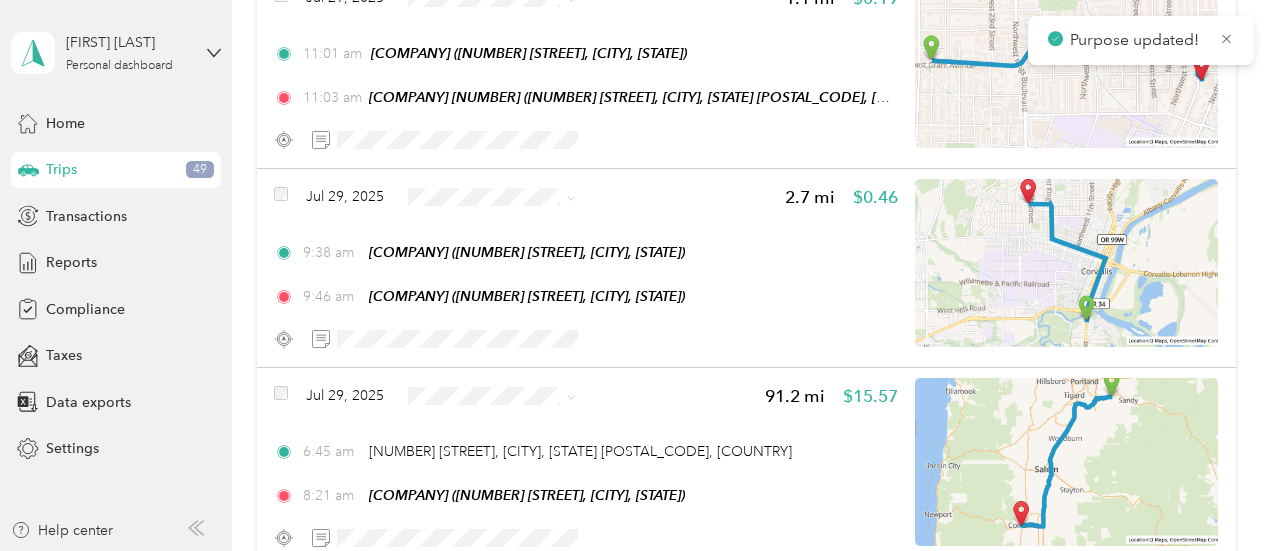 click on "Acosta" at bounding box center [491, 229] 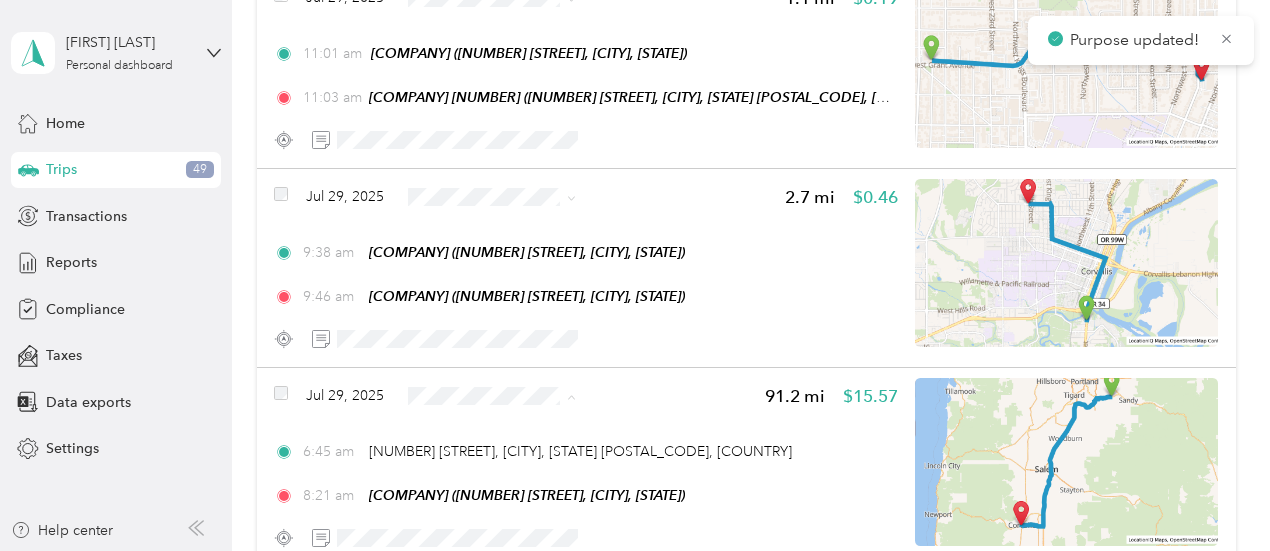 click on "Acosta" at bounding box center [491, 432] 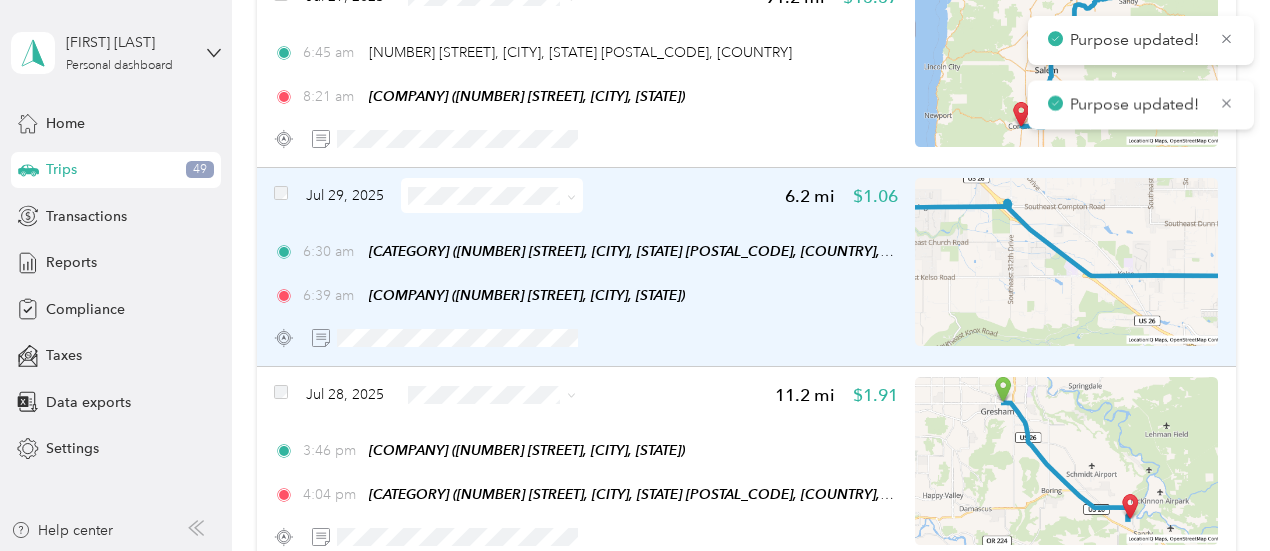 scroll, scrollTop: 3100, scrollLeft: 0, axis: vertical 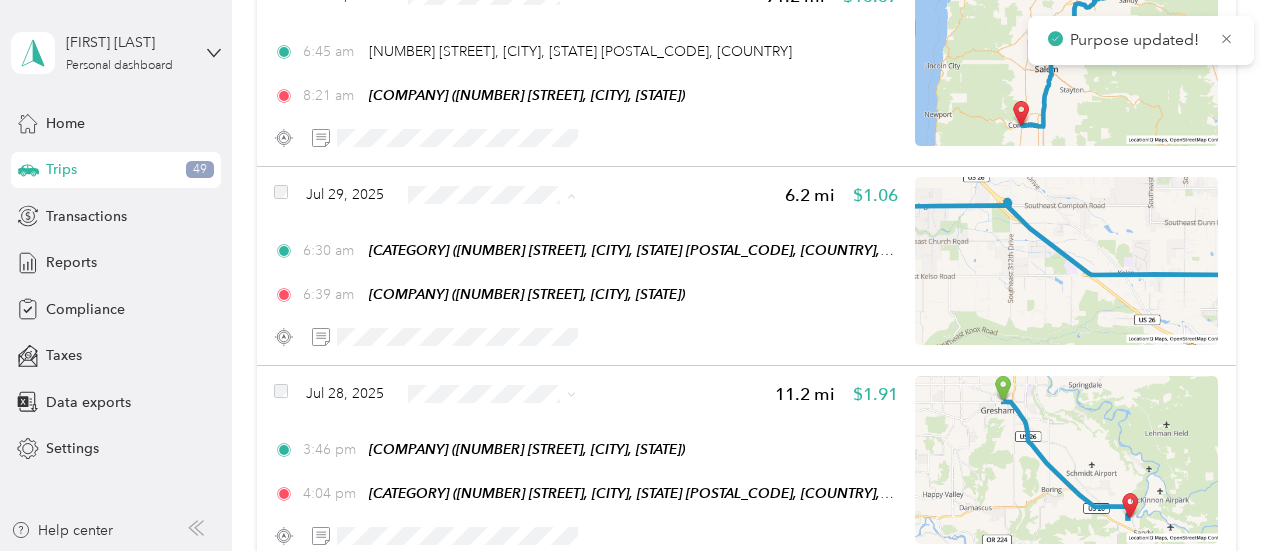 click on "Acosta" at bounding box center (509, 231) 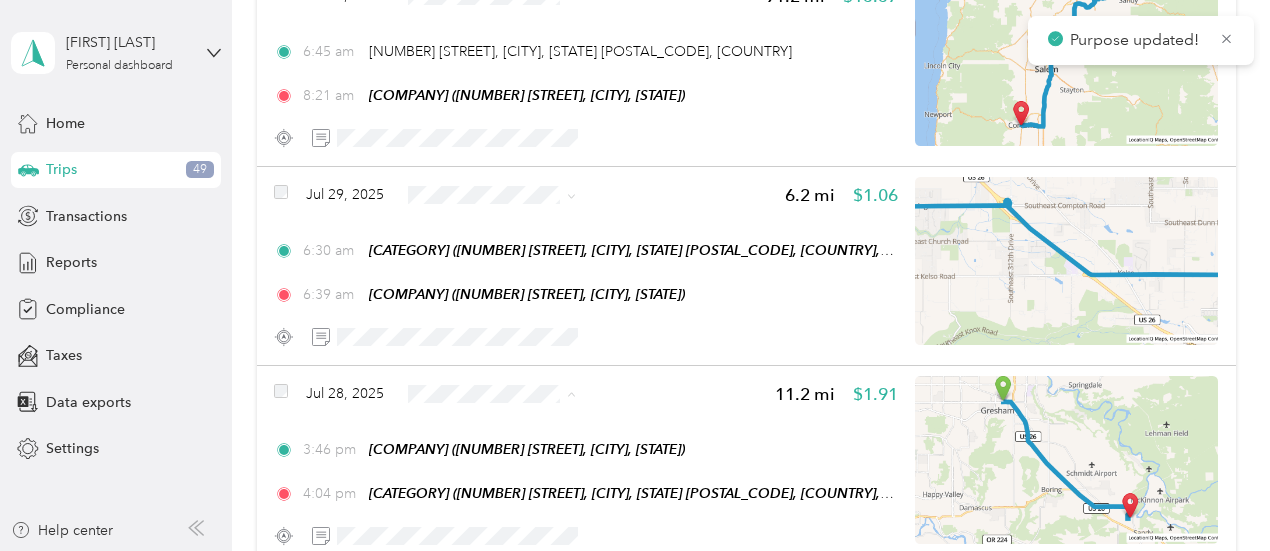 click on "Acosta" at bounding box center (491, 430) 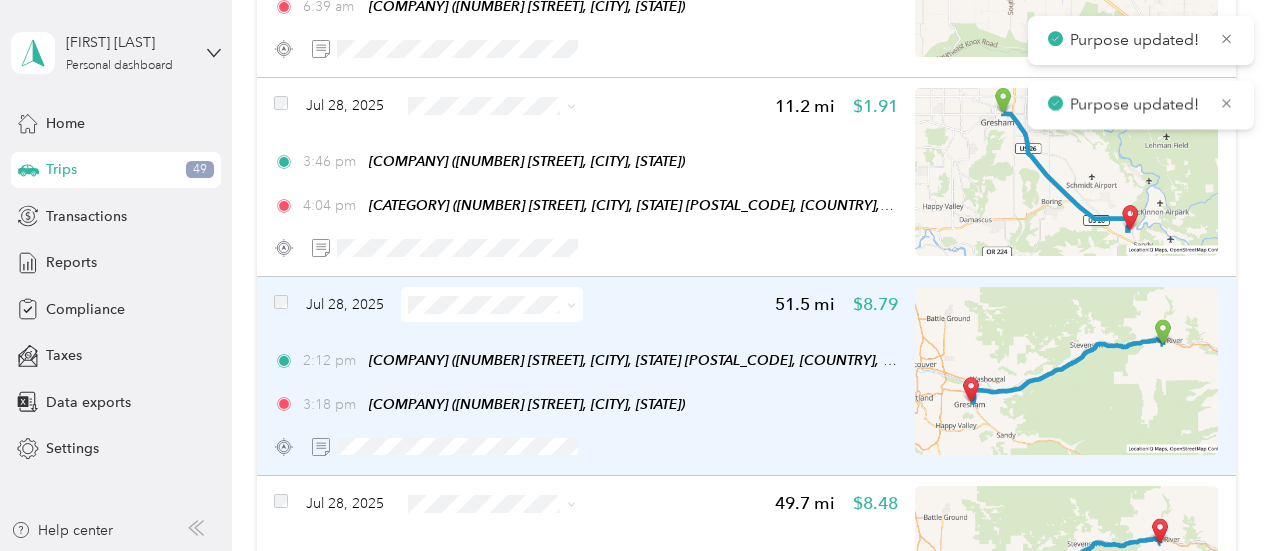 scroll, scrollTop: 3400, scrollLeft: 0, axis: vertical 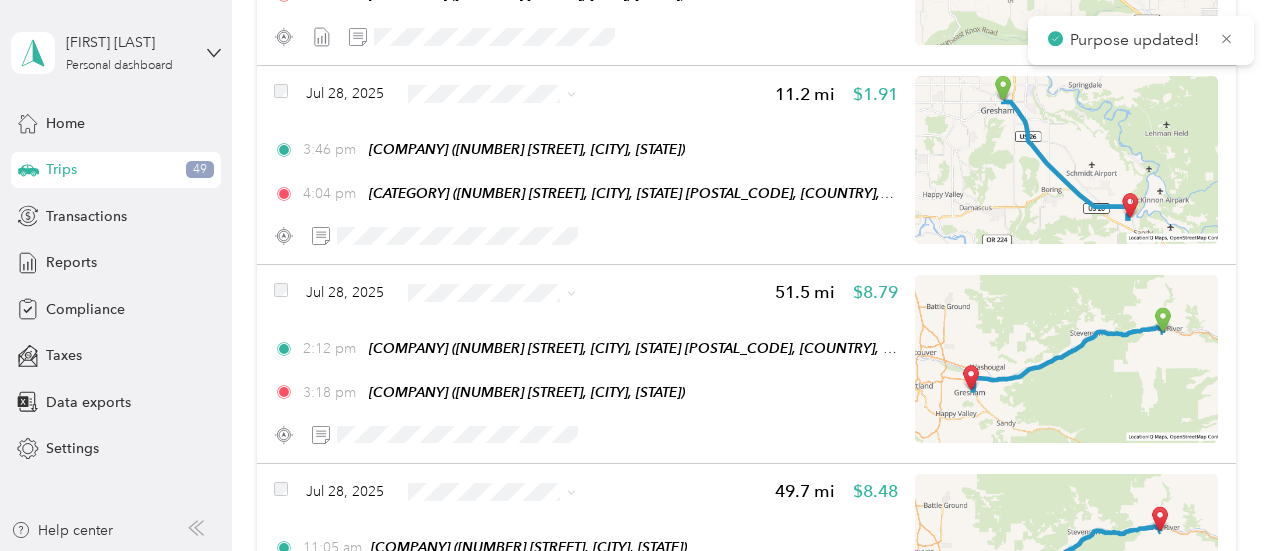 click on "Acosta" at bounding box center (491, 326) 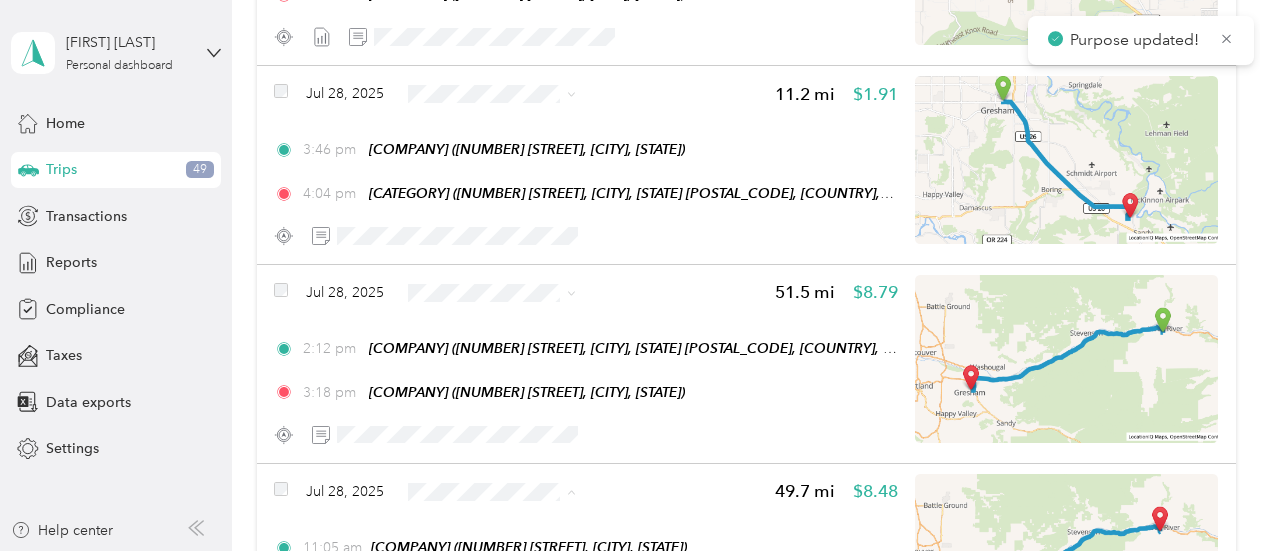 click on "Acosta" at bounding box center [491, 419] 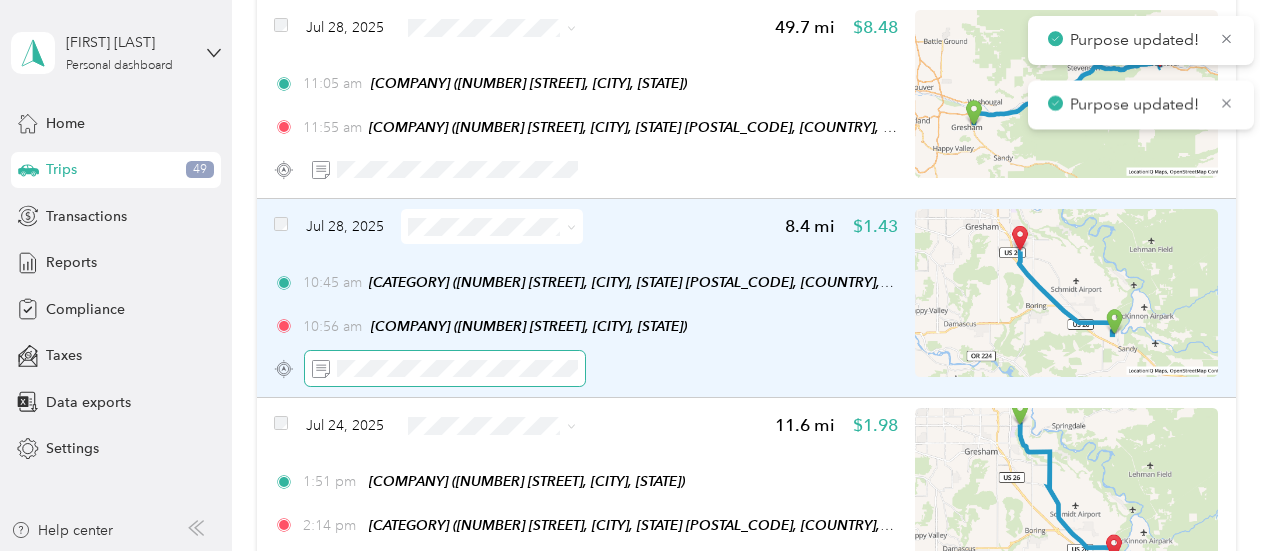 scroll, scrollTop: 3900, scrollLeft: 0, axis: vertical 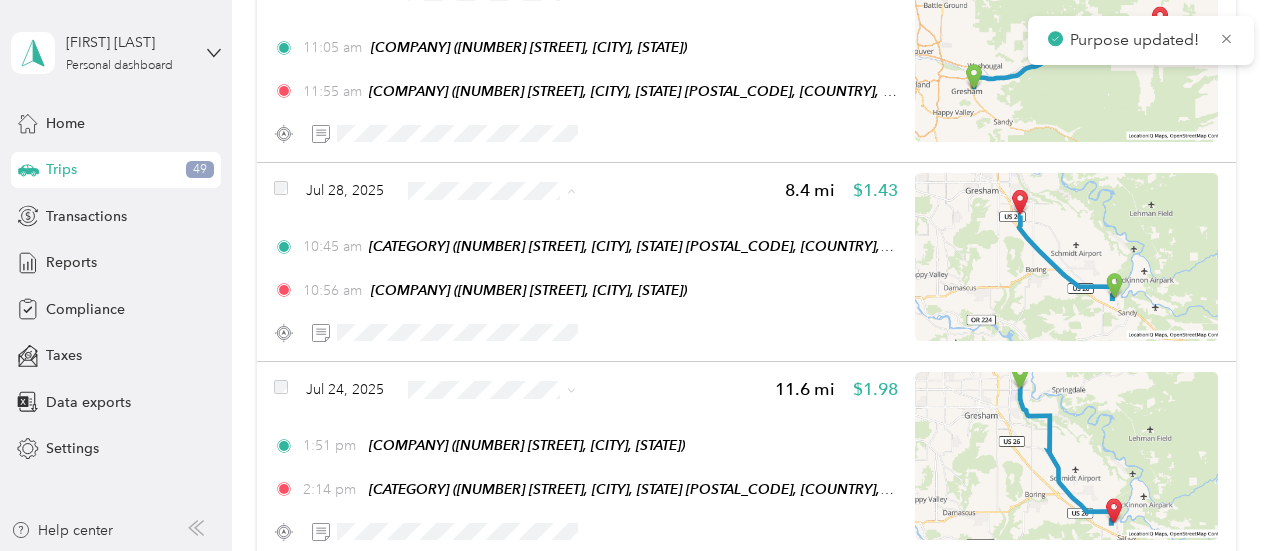 click on "Acosta" at bounding box center (509, 227) 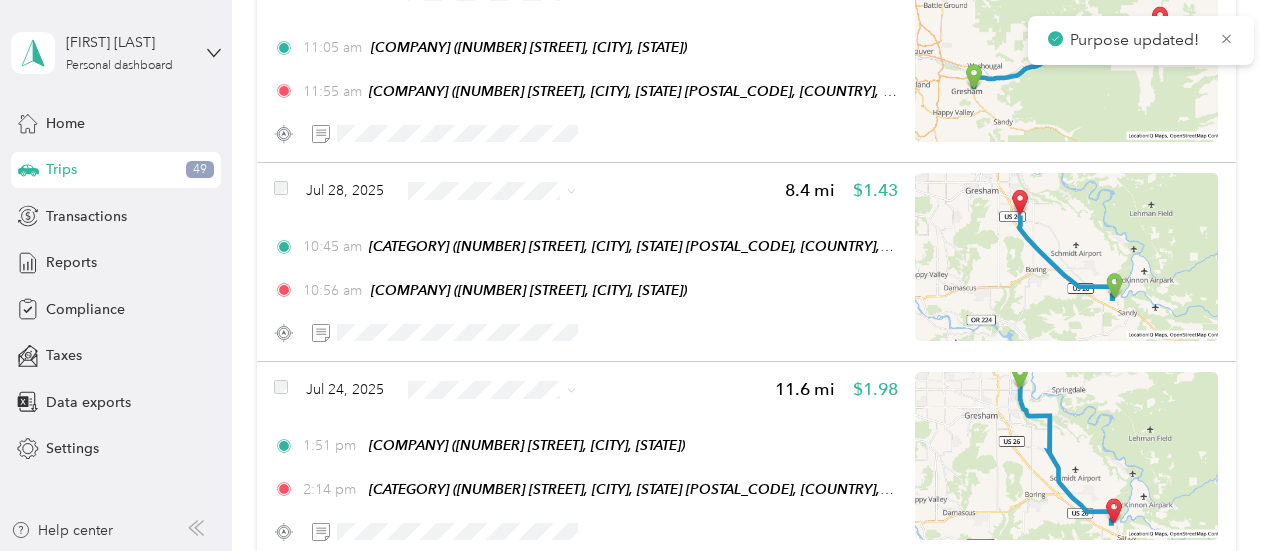 click on "Acosta" at bounding box center [509, 426] 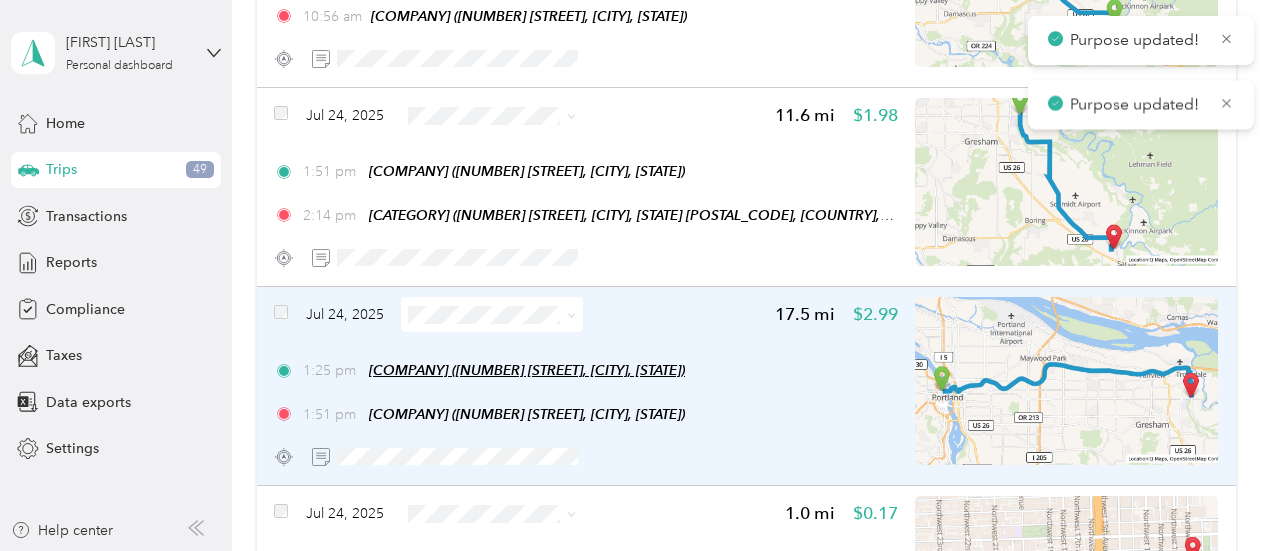 scroll, scrollTop: 4200, scrollLeft: 0, axis: vertical 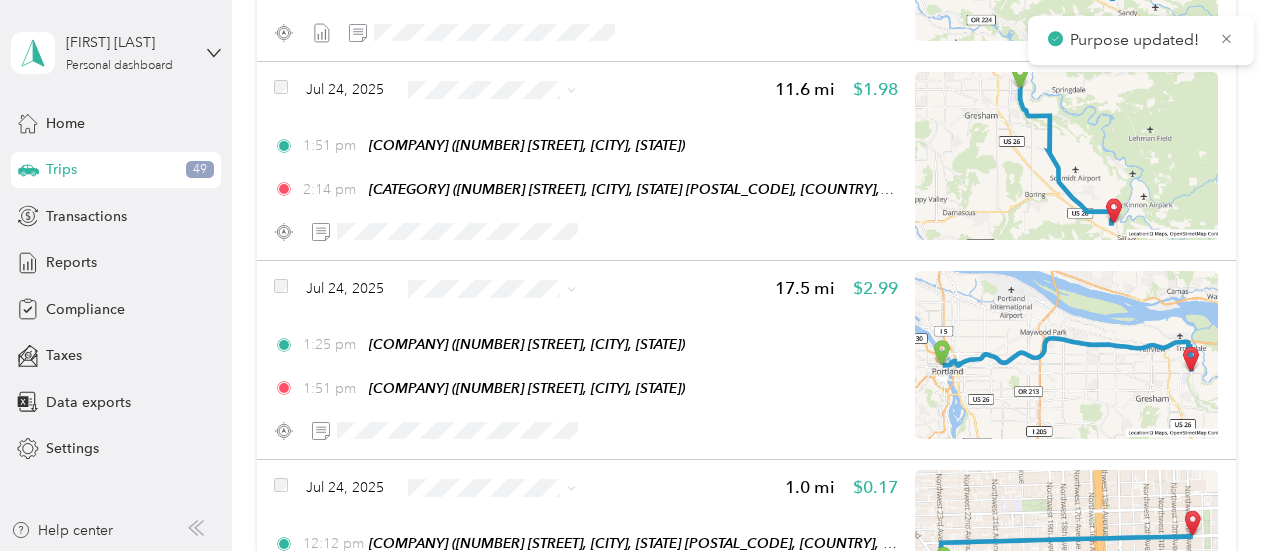 click on "Acosta" at bounding box center (491, 322) 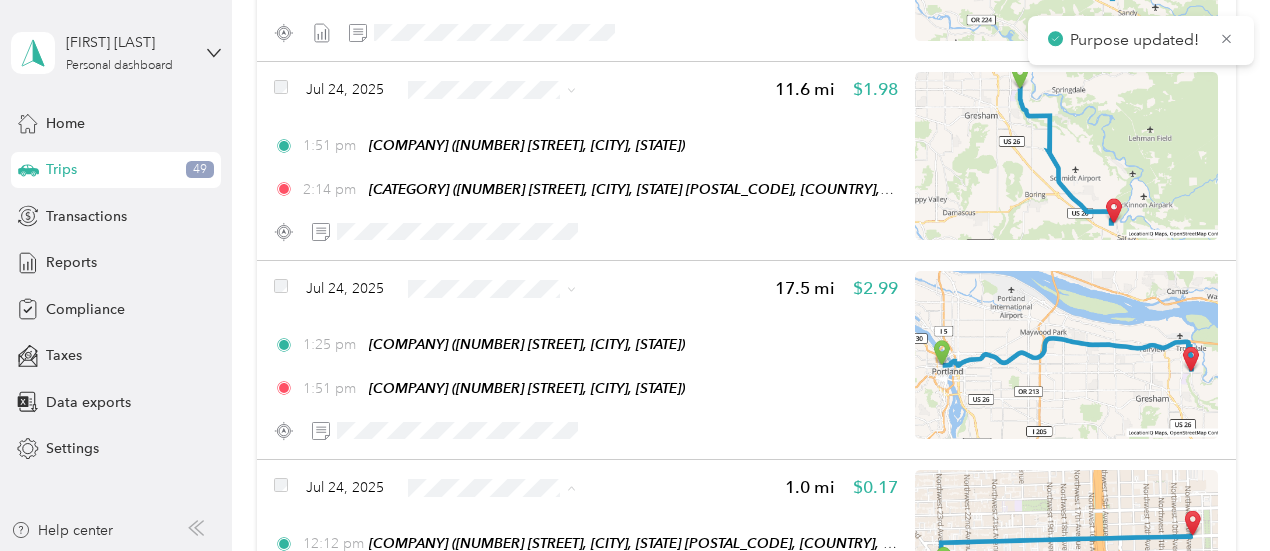 click on "Acosta" at bounding box center (509, 415) 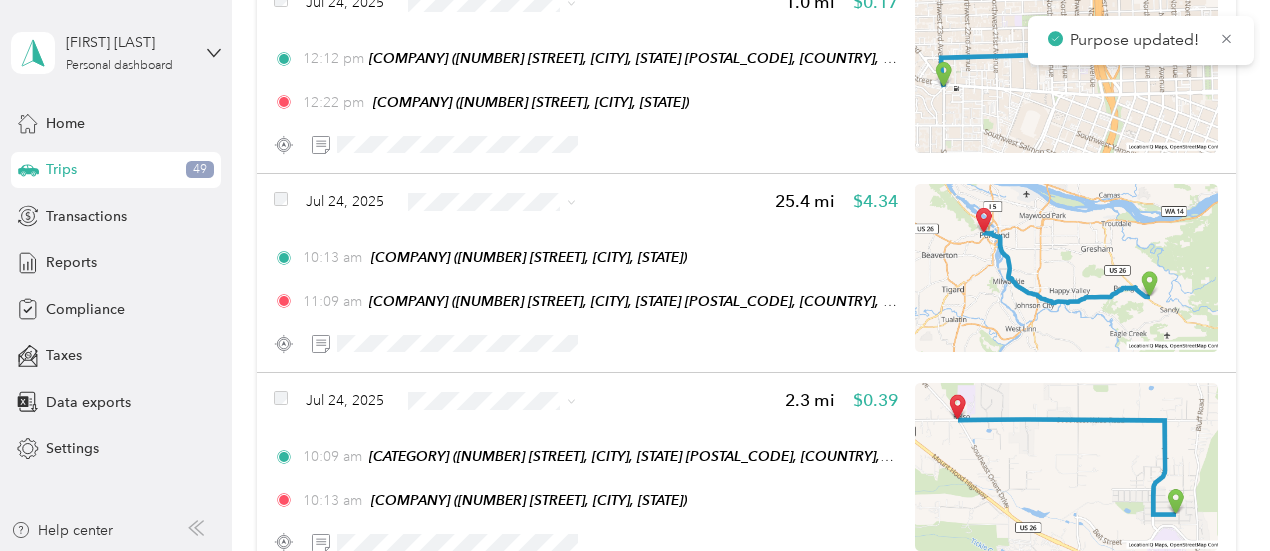 scroll, scrollTop: 4700, scrollLeft: 0, axis: vertical 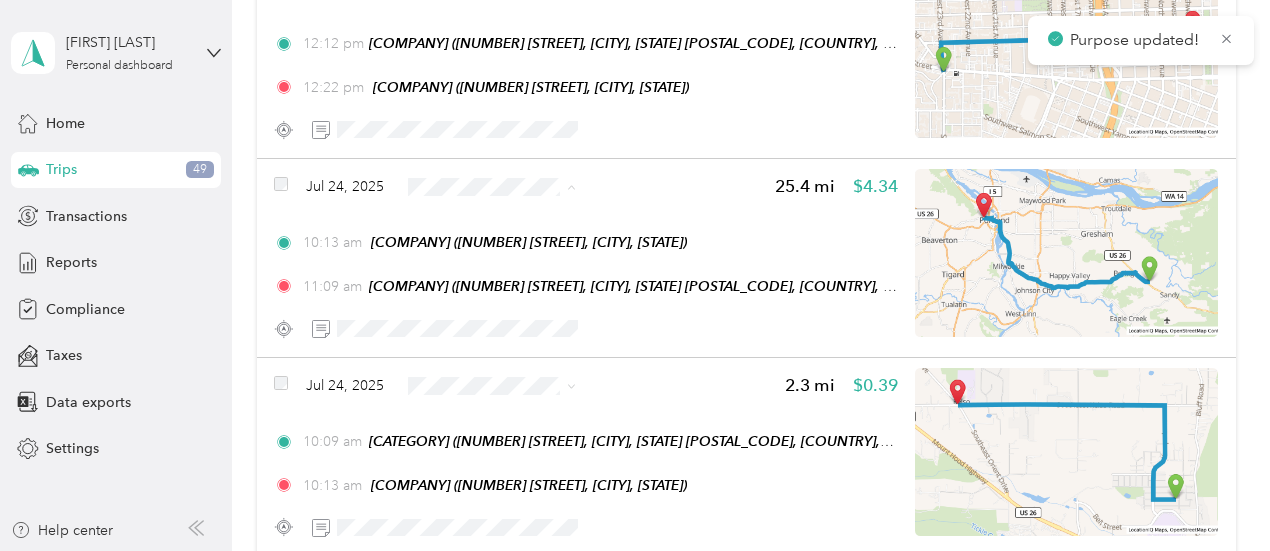 click on "Acosta" at bounding box center (509, 223) 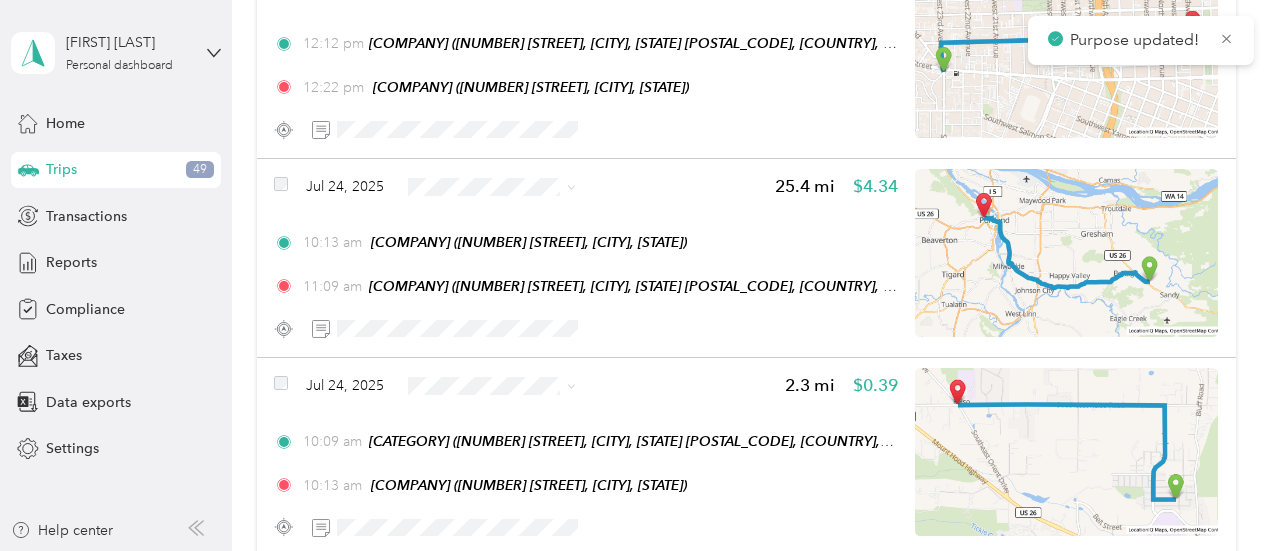 click on "Acosta" at bounding box center [509, 414] 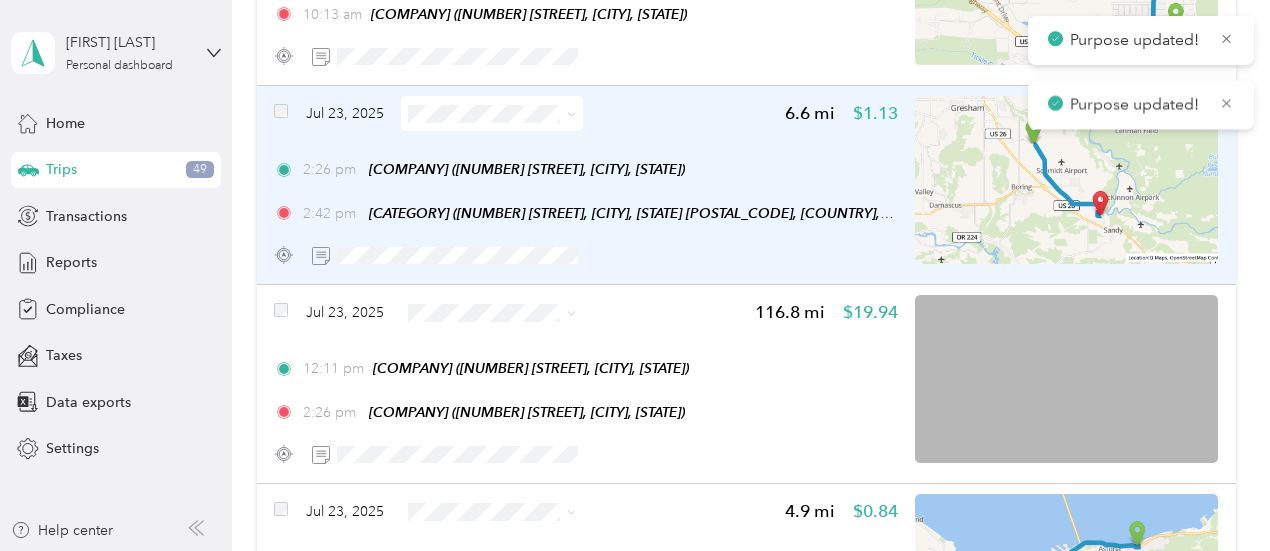 scroll, scrollTop: 5200, scrollLeft: 0, axis: vertical 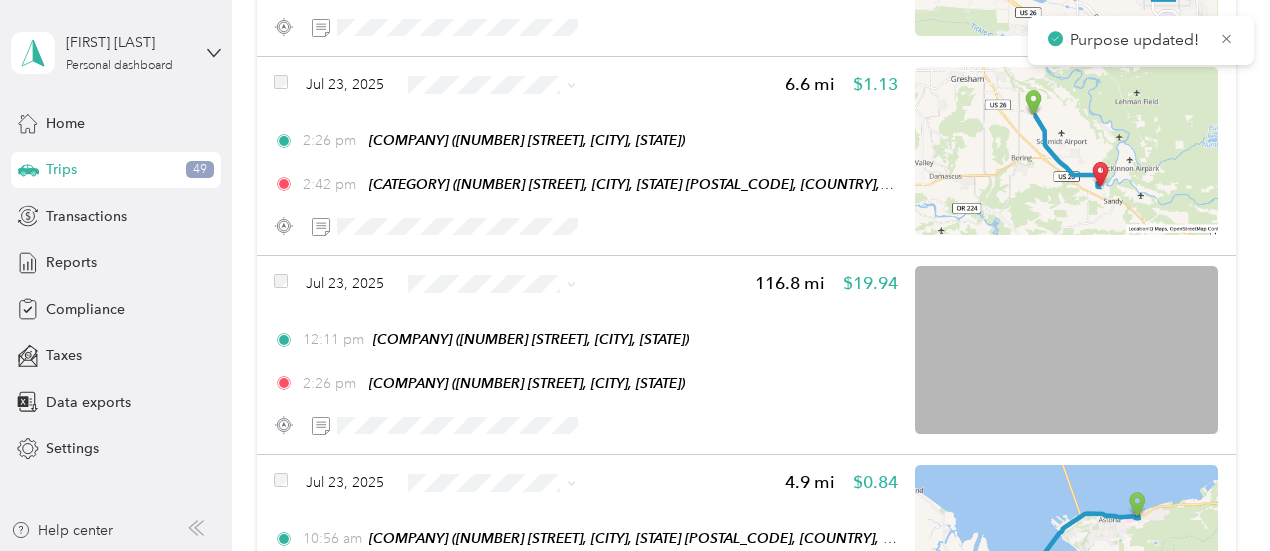click on "Acosta" at bounding box center [491, 118] 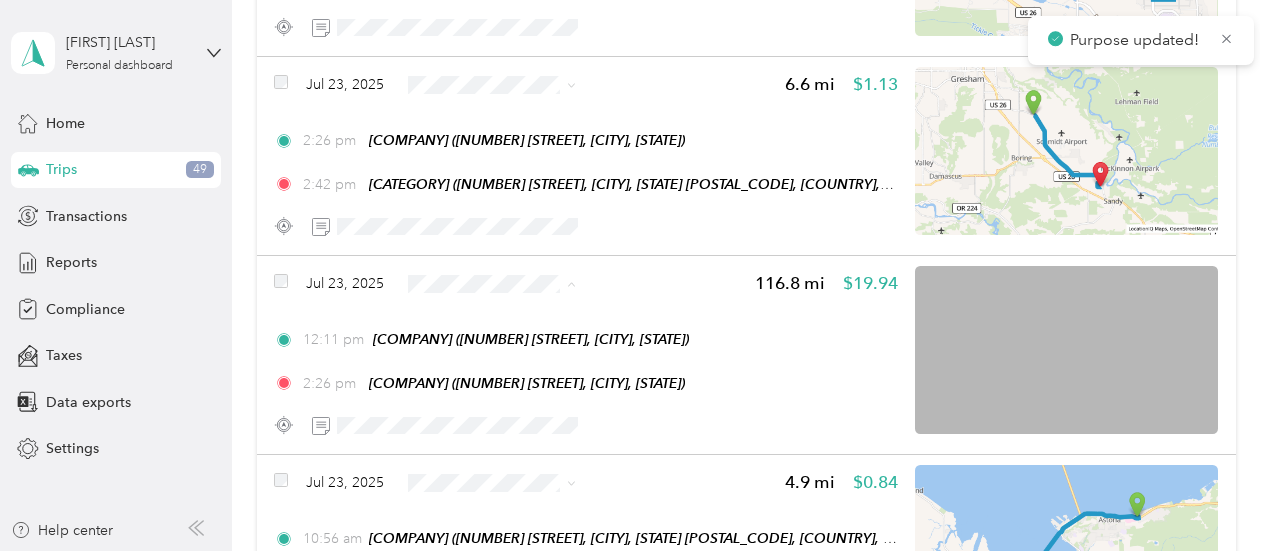 click on "Acosta" at bounding box center [491, 320] 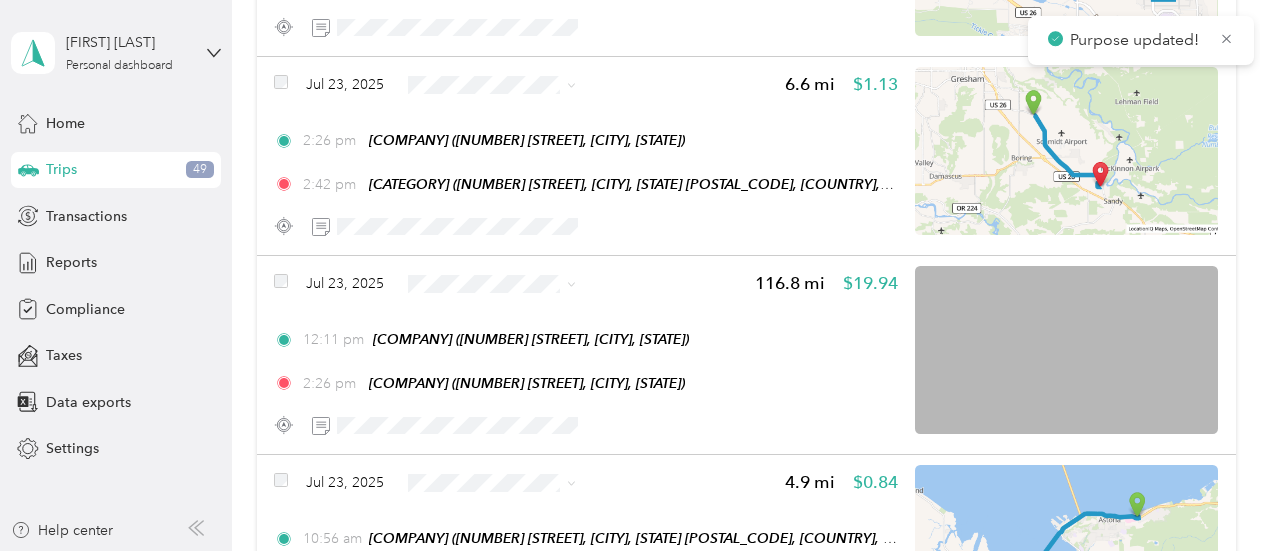 click on "Acosta" at bounding box center [491, 406] 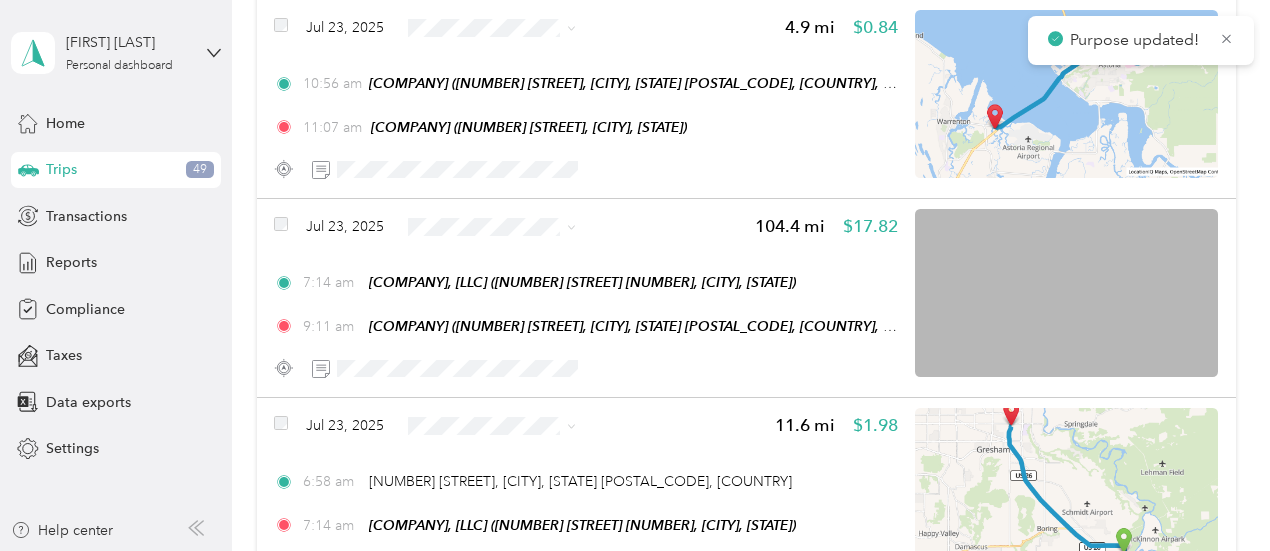 scroll, scrollTop: 5700, scrollLeft: 0, axis: vertical 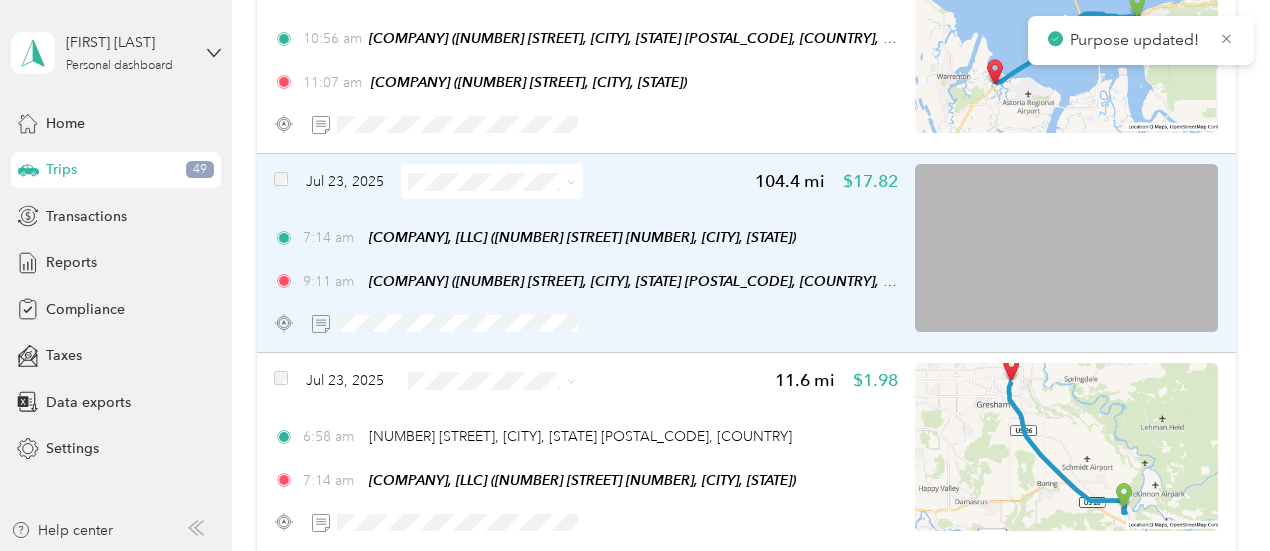 click at bounding box center [492, 181] 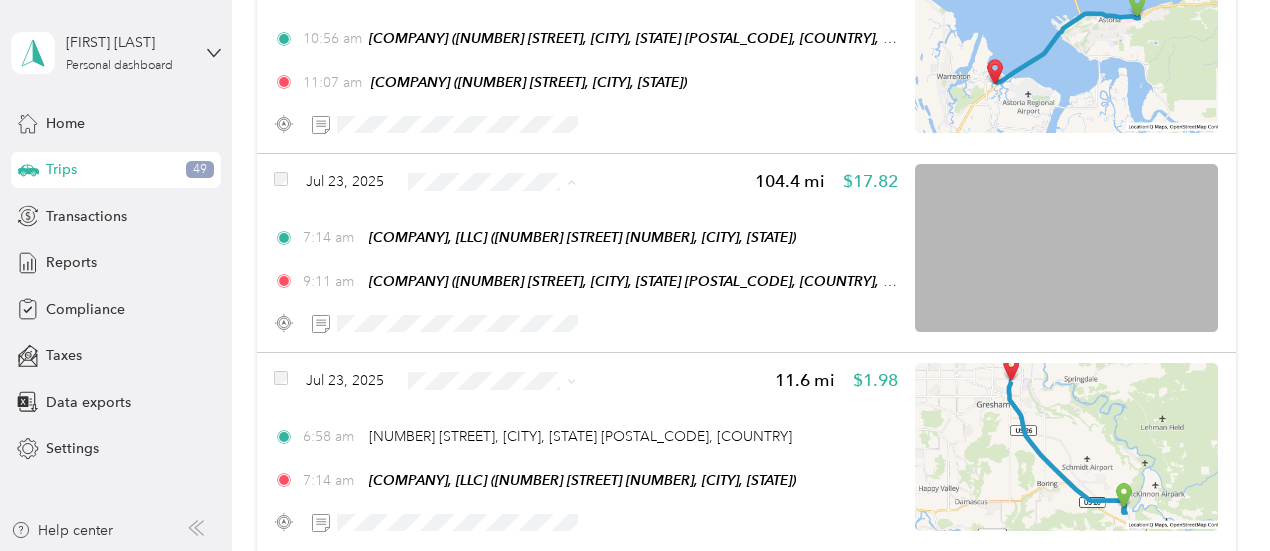 click on "Acosta" at bounding box center [509, 218] 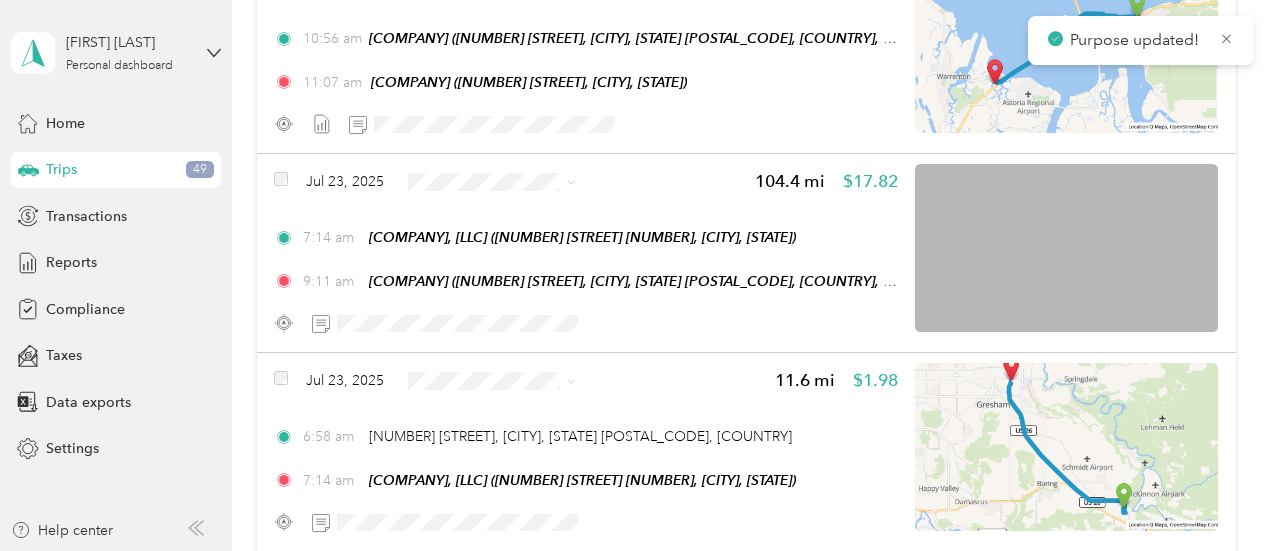 click on "Acosta" at bounding box center (491, 411) 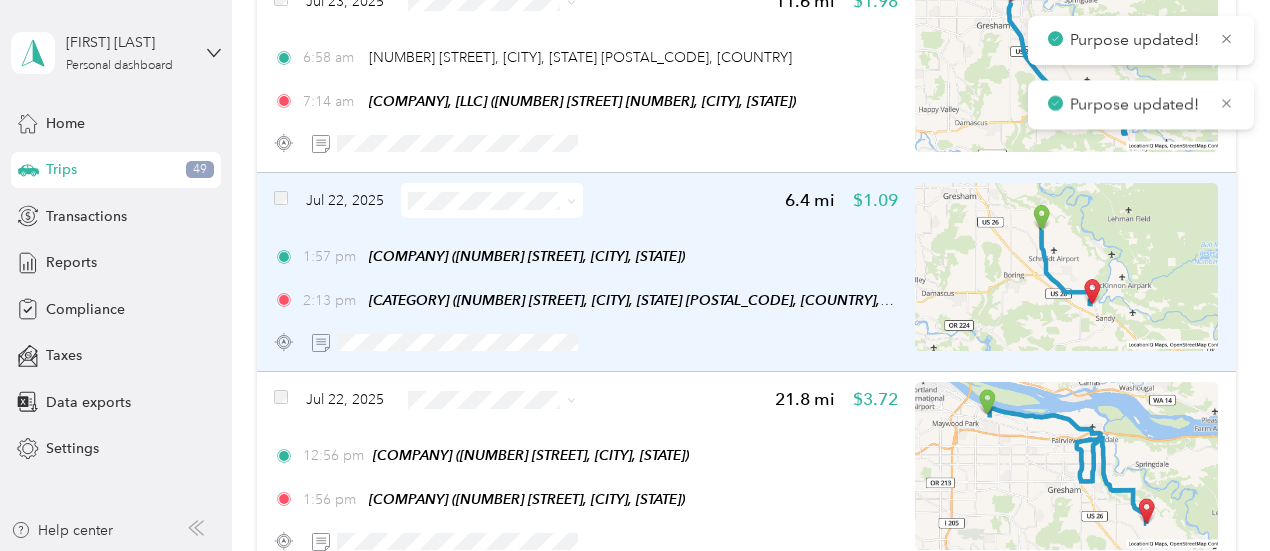 scroll, scrollTop: 6100, scrollLeft: 0, axis: vertical 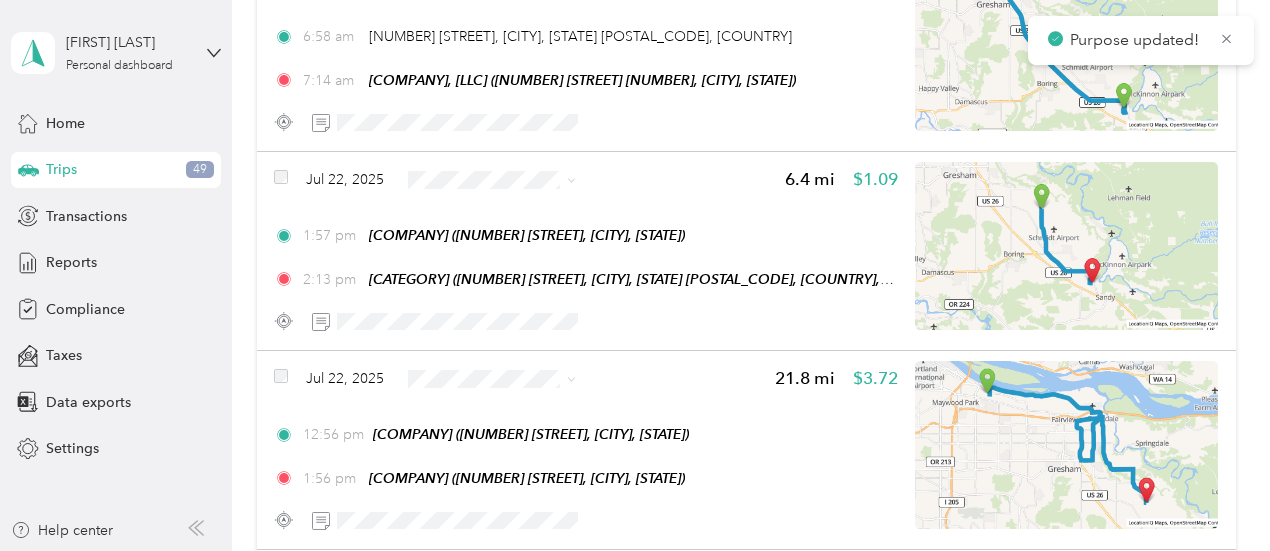 click on "Acosta" at bounding box center (509, 216) 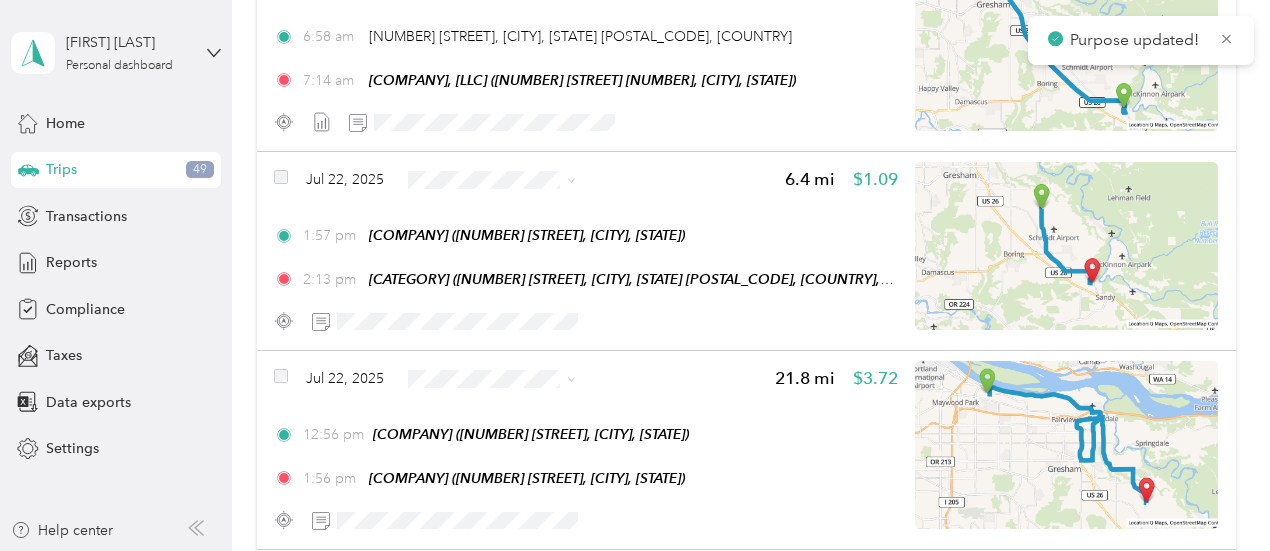 click on "Acosta" at bounding box center [491, 414] 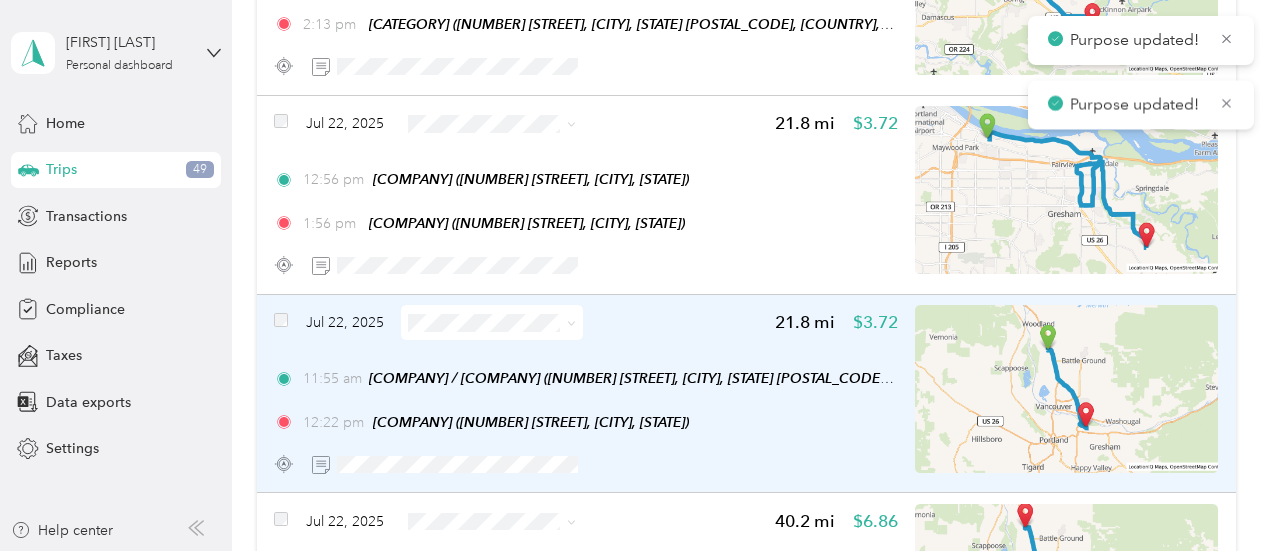 scroll, scrollTop: 6400, scrollLeft: 0, axis: vertical 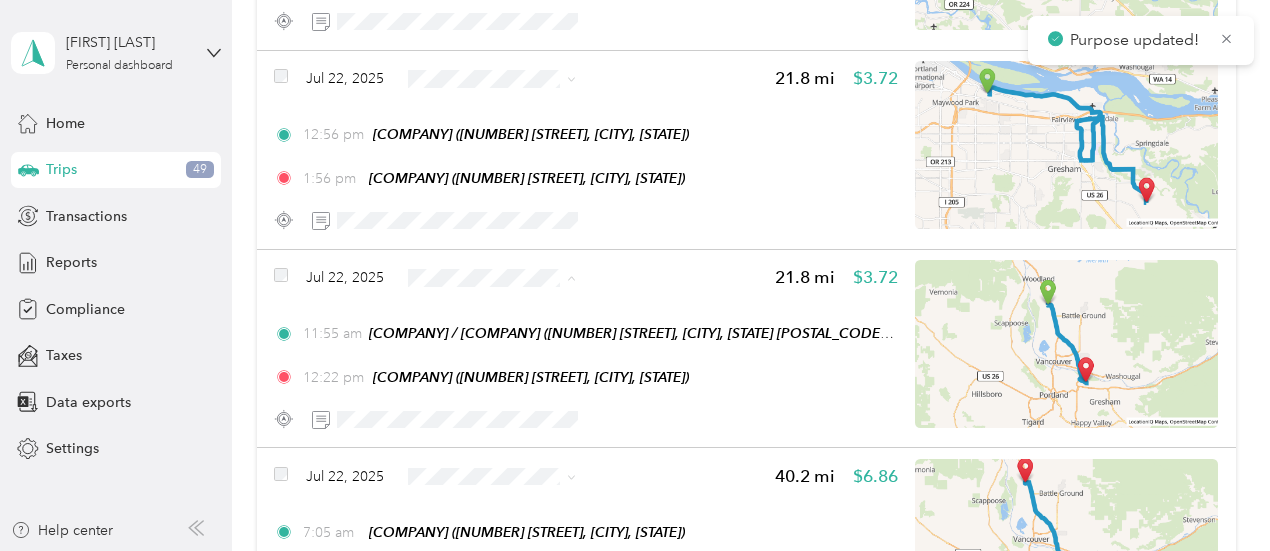 click on "Acosta" at bounding box center [509, 314] 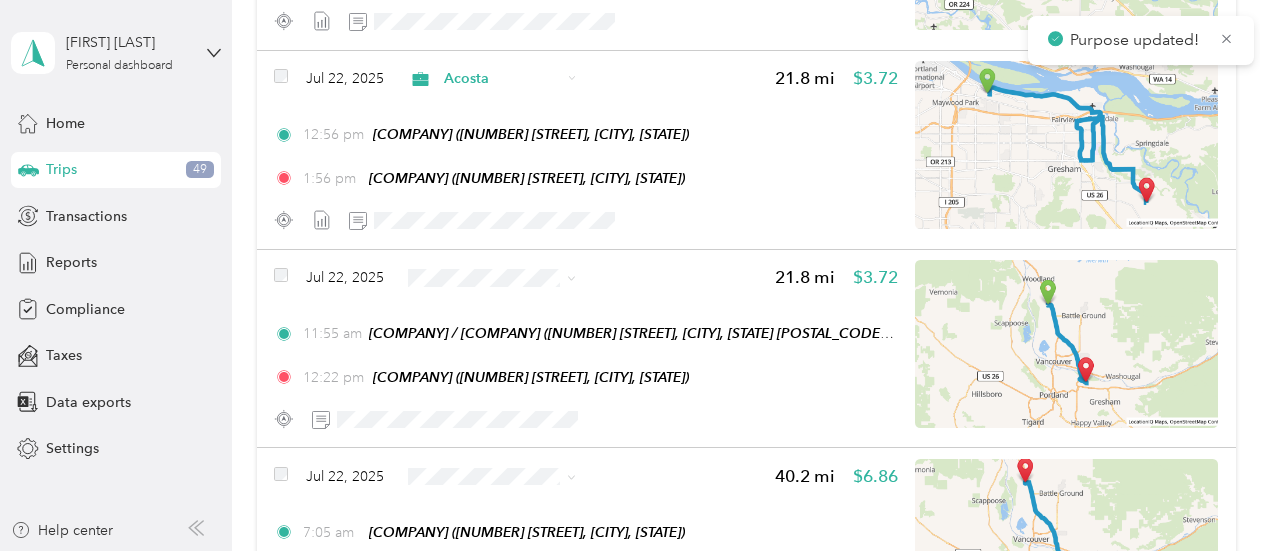 click on "Acosta" at bounding box center (491, 400) 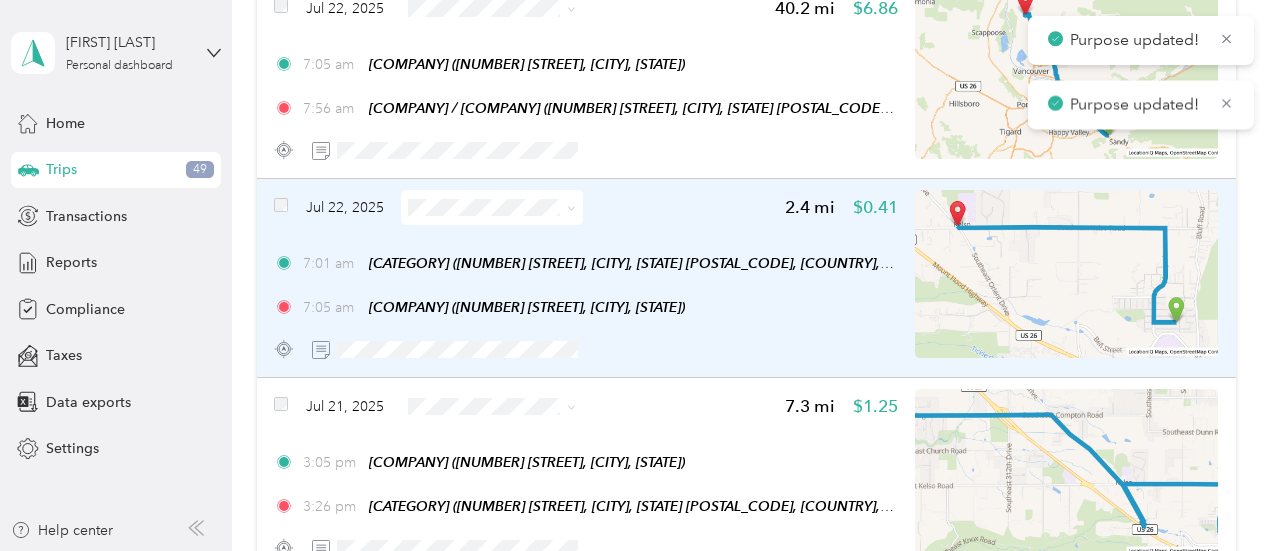 scroll, scrollTop: 6900, scrollLeft: 0, axis: vertical 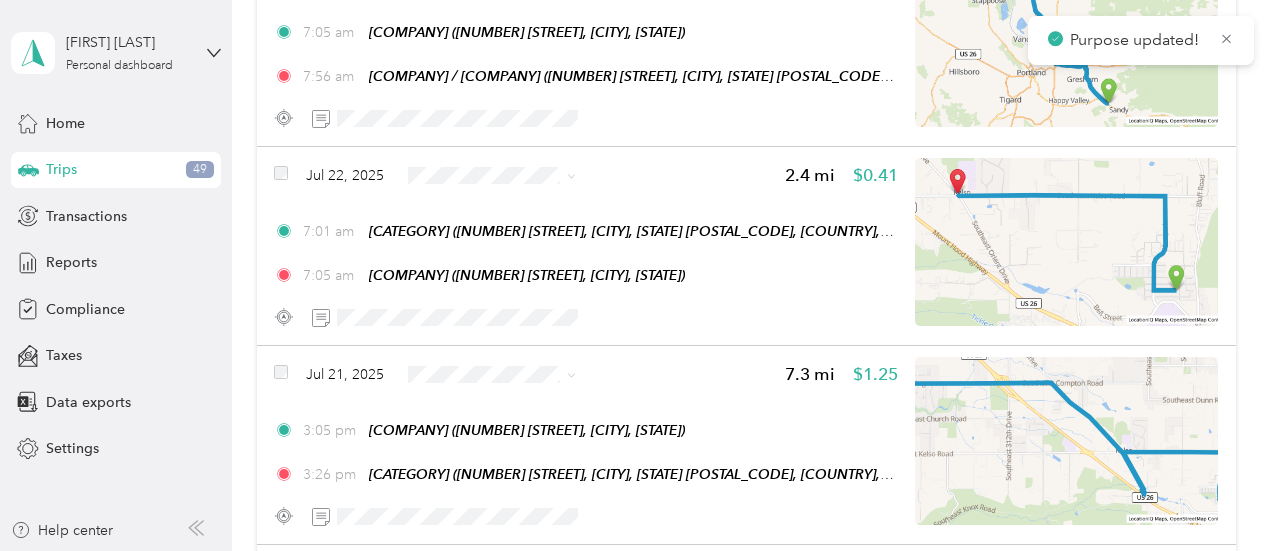 click on "Acosta" at bounding box center [509, 206] 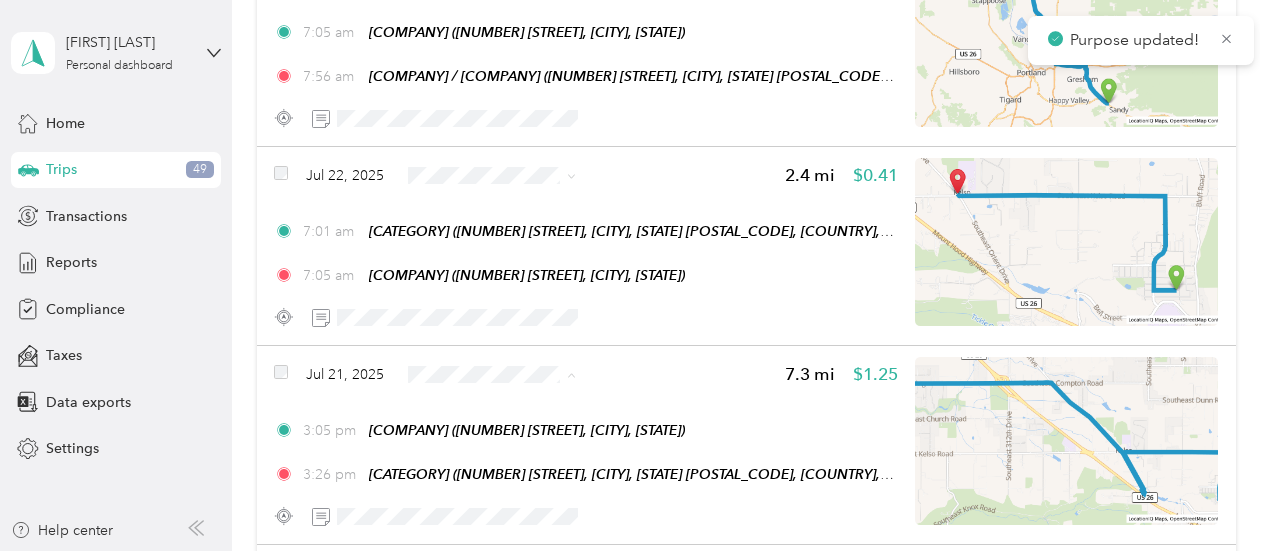 click on "Acosta" at bounding box center [491, 410] 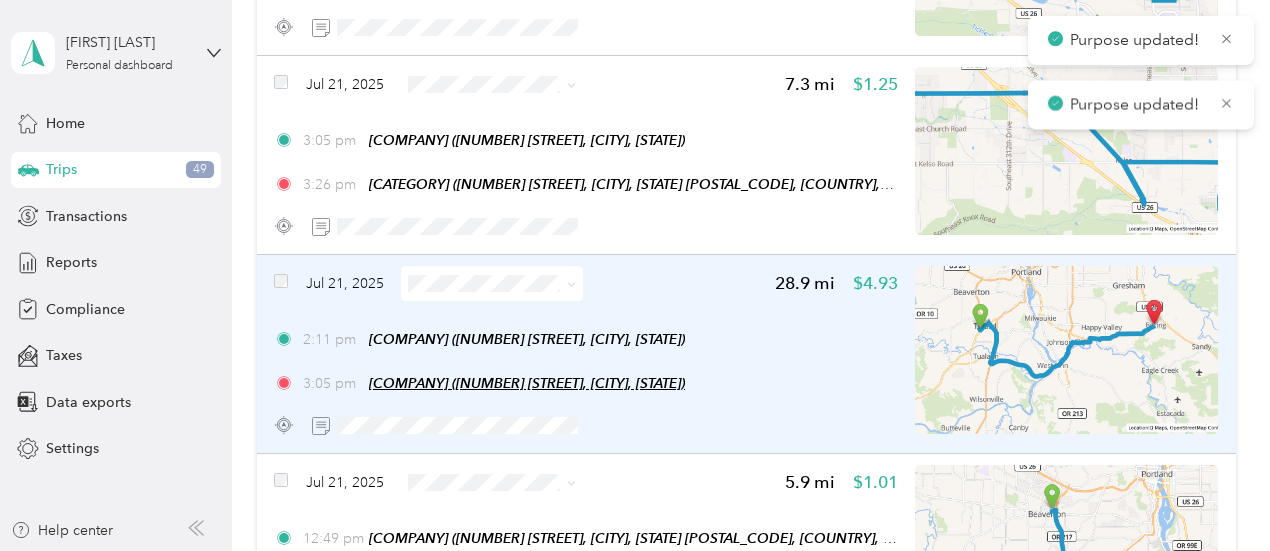scroll, scrollTop: 7200, scrollLeft: 0, axis: vertical 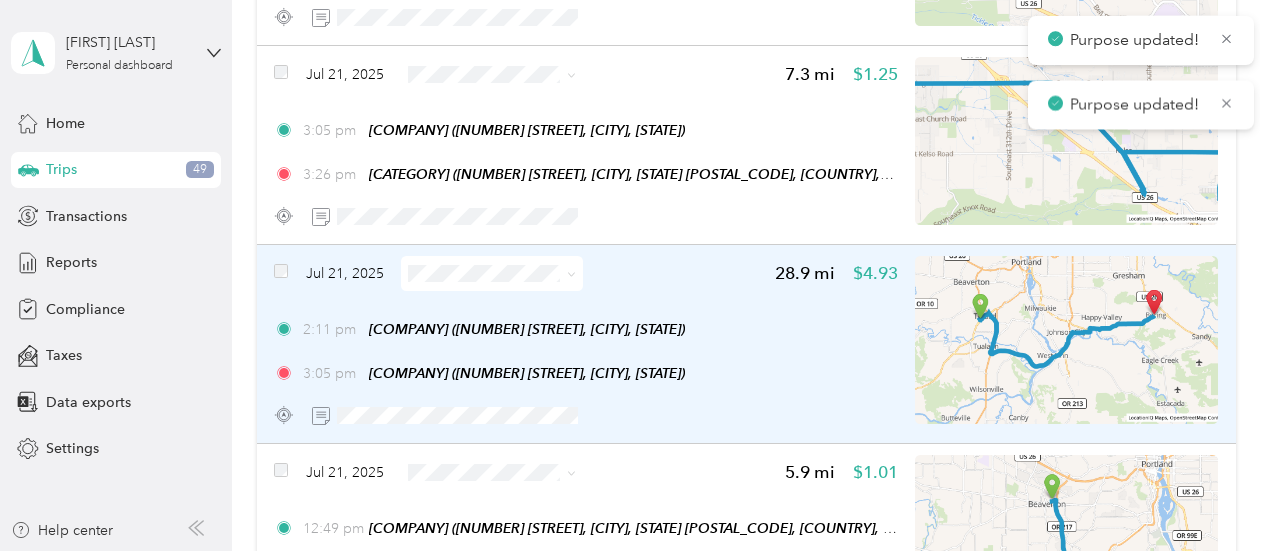 click at bounding box center [492, 273] 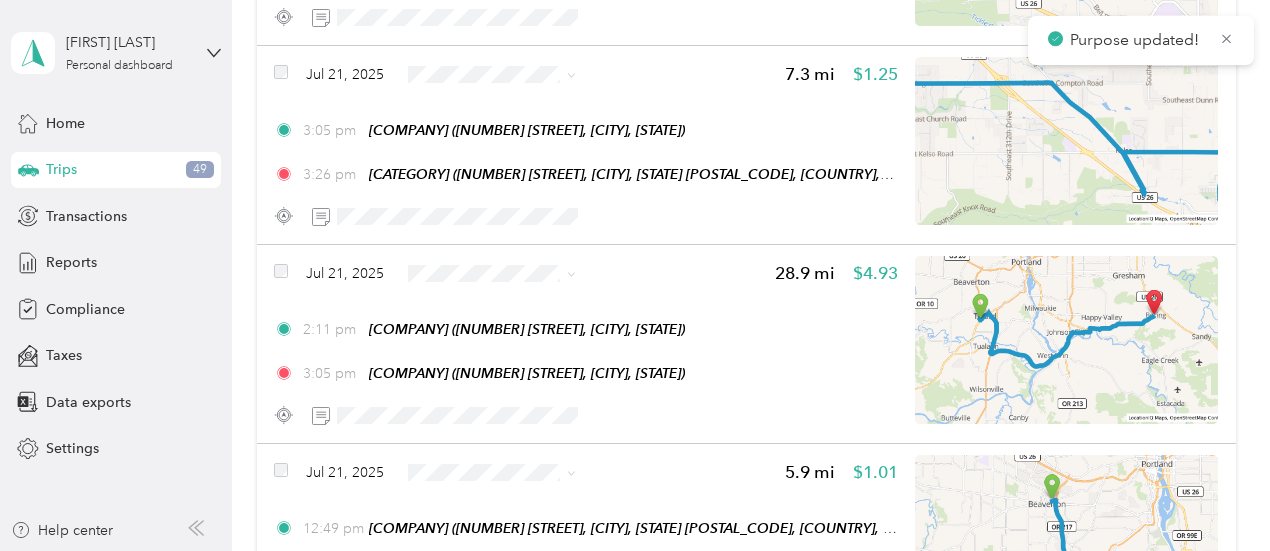 click on "Acosta" at bounding box center [491, 304] 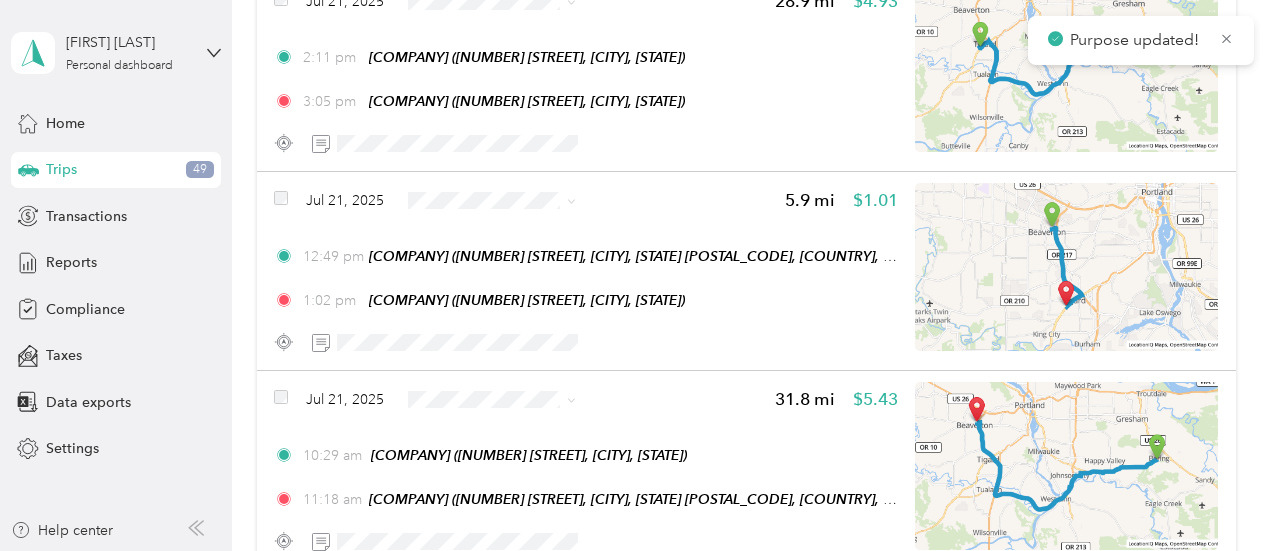 scroll, scrollTop: 7500, scrollLeft: 0, axis: vertical 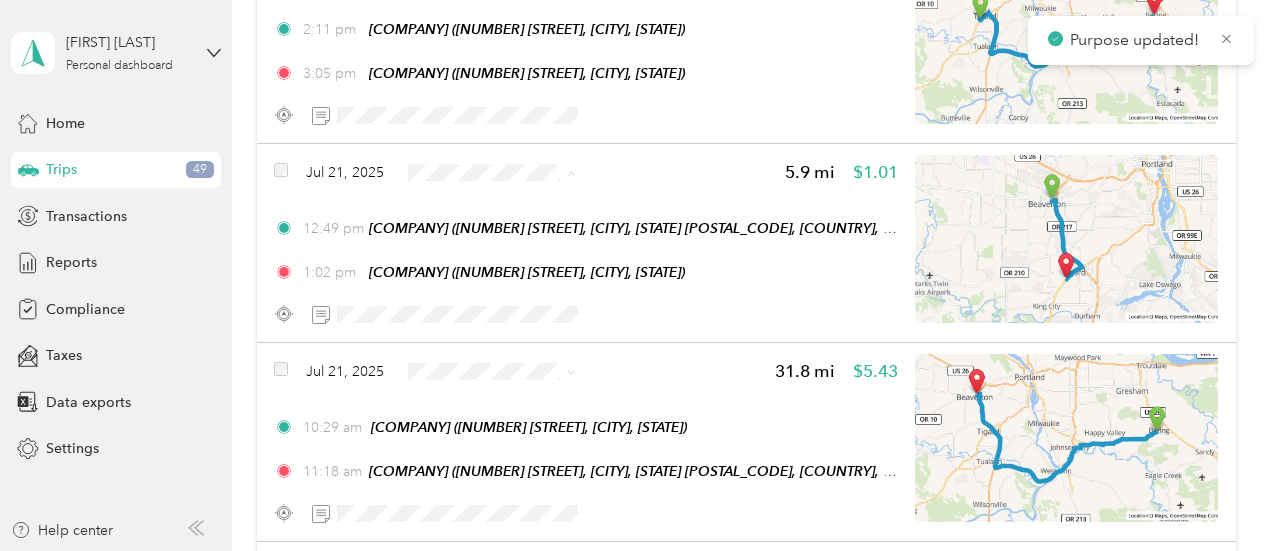 click on "Acosta" at bounding box center [509, 208] 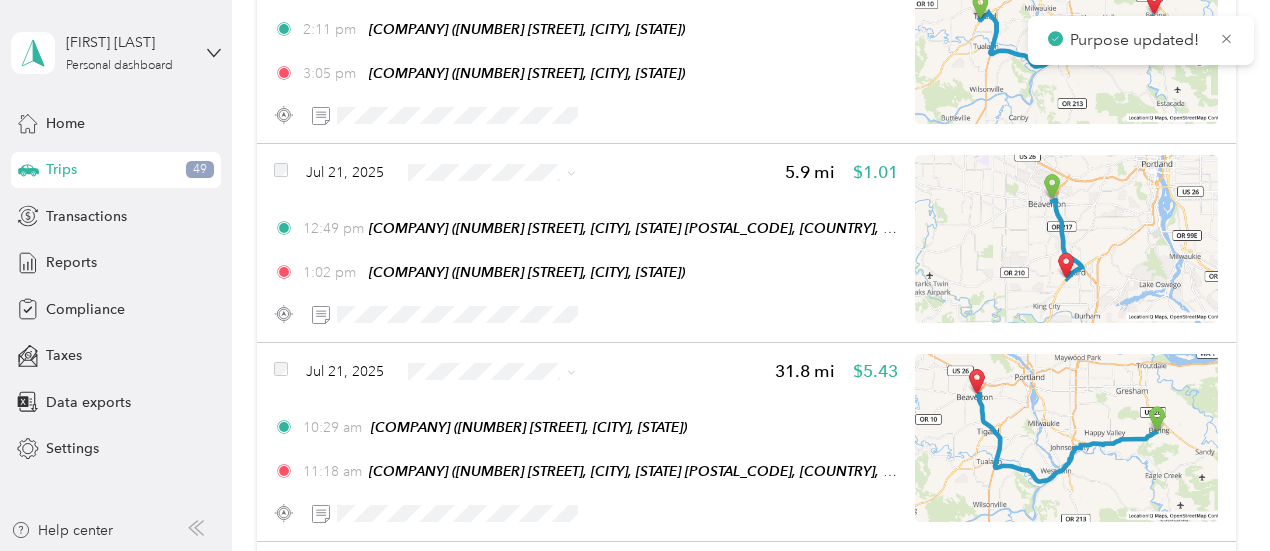 click on "Acosta" at bounding box center [491, 407] 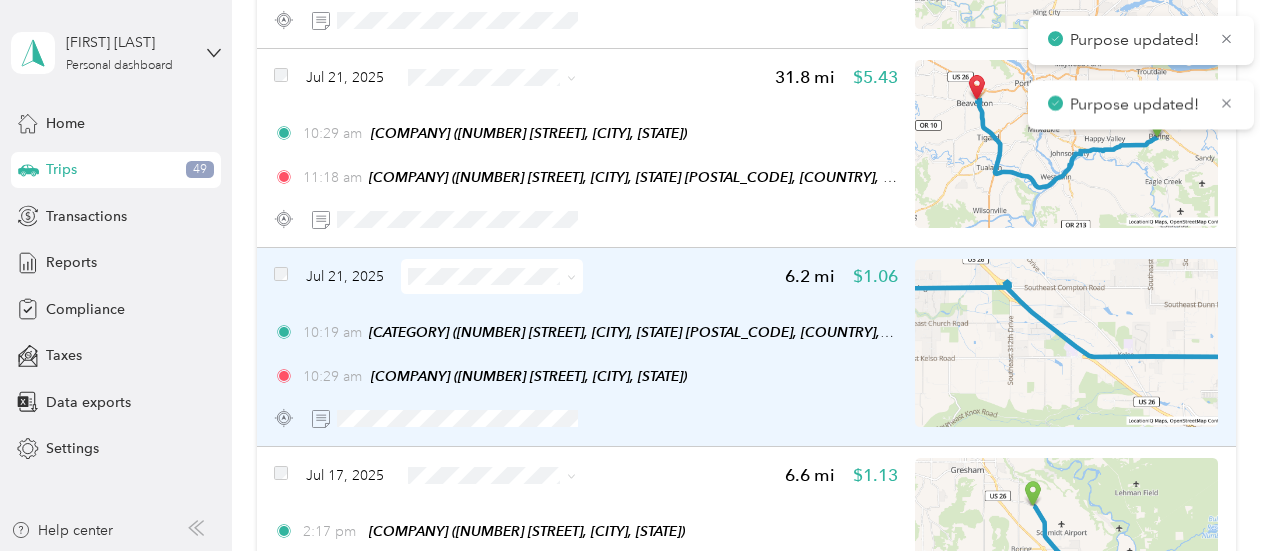 scroll, scrollTop: 7800, scrollLeft: 0, axis: vertical 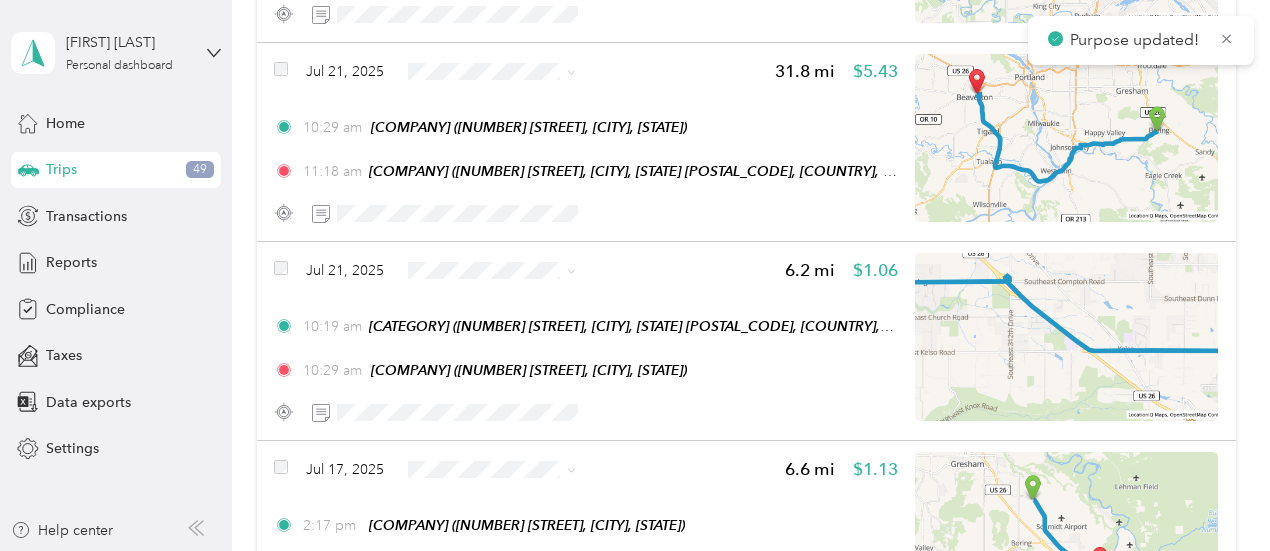 click on "Acosta" at bounding box center [509, 306] 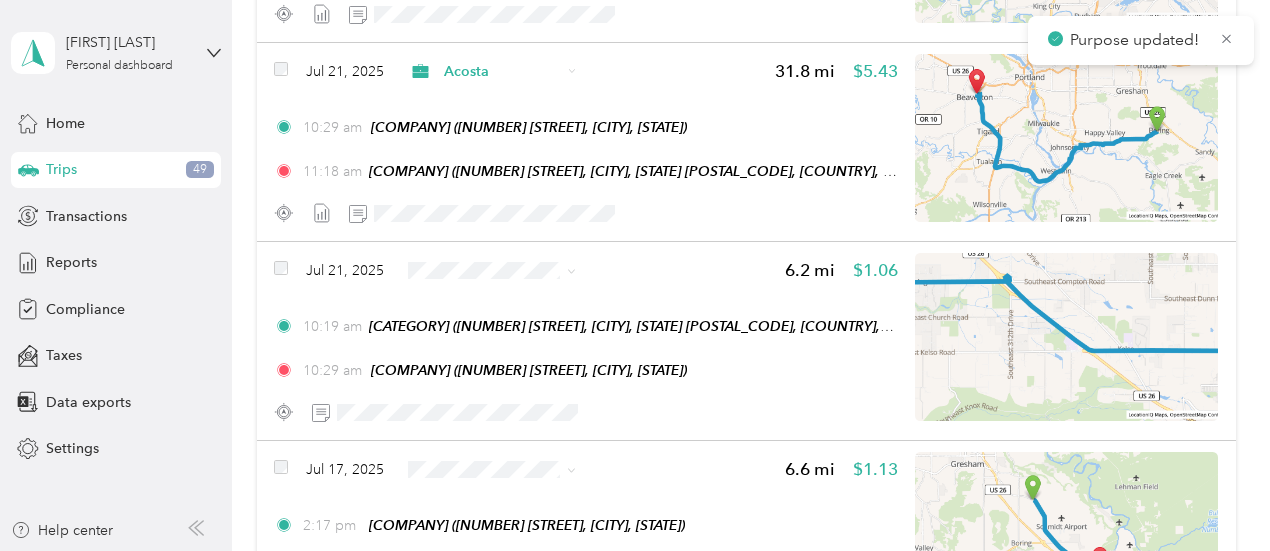 click on "Acosta" at bounding box center (491, 391) 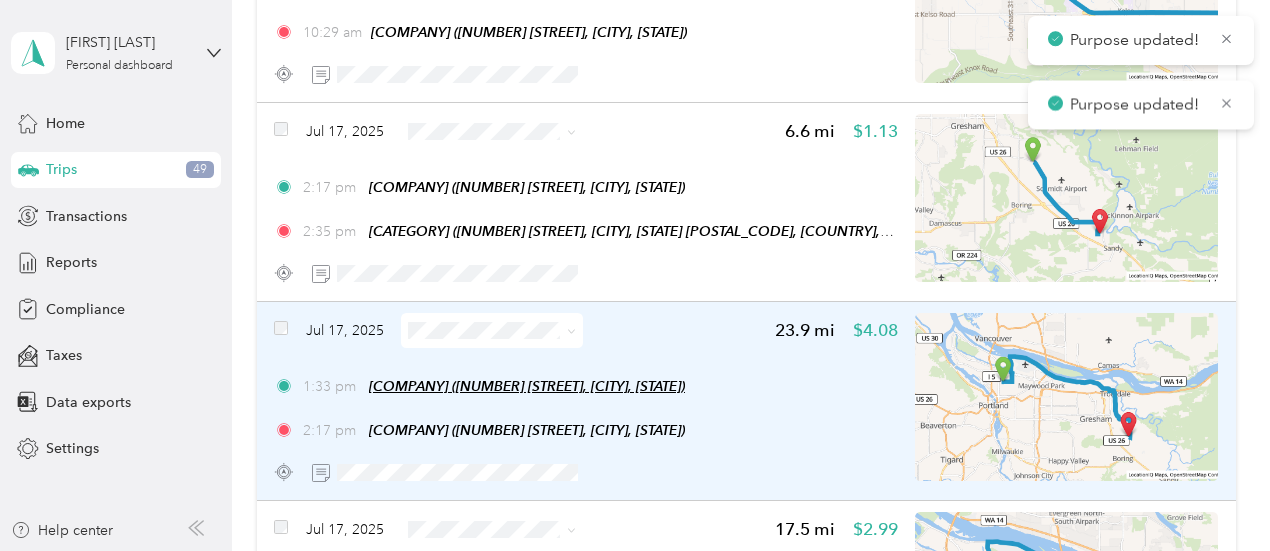 scroll, scrollTop: 8200, scrollLeft: 0, axis: vertical 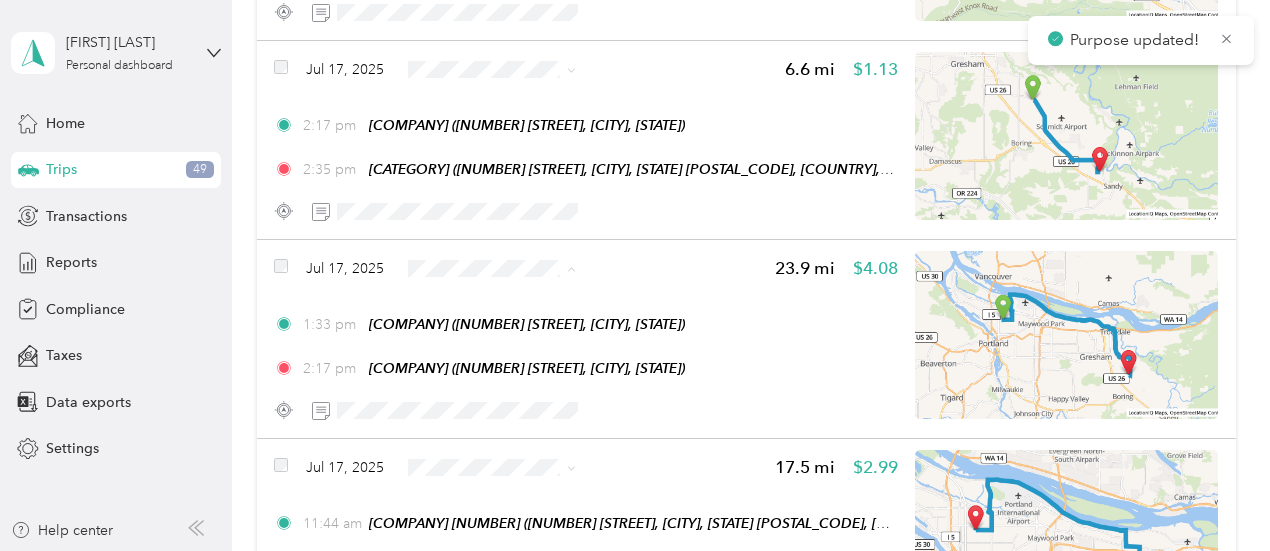 click on "Acosta" at bounding box center [509, 304] 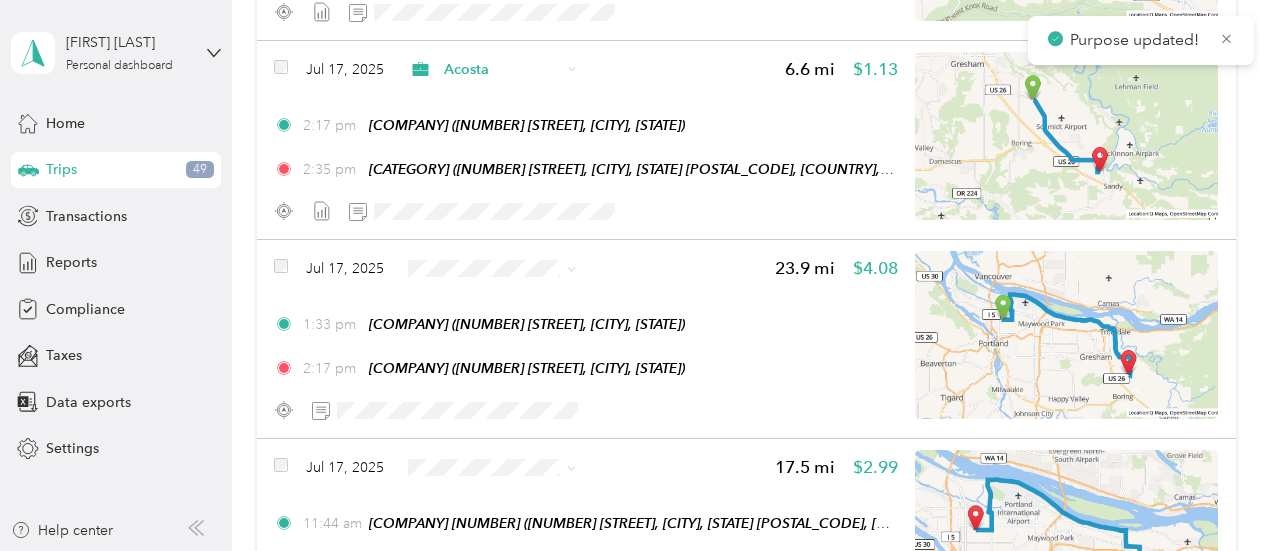 click on "Acosta" at bounding box center (509, 394) 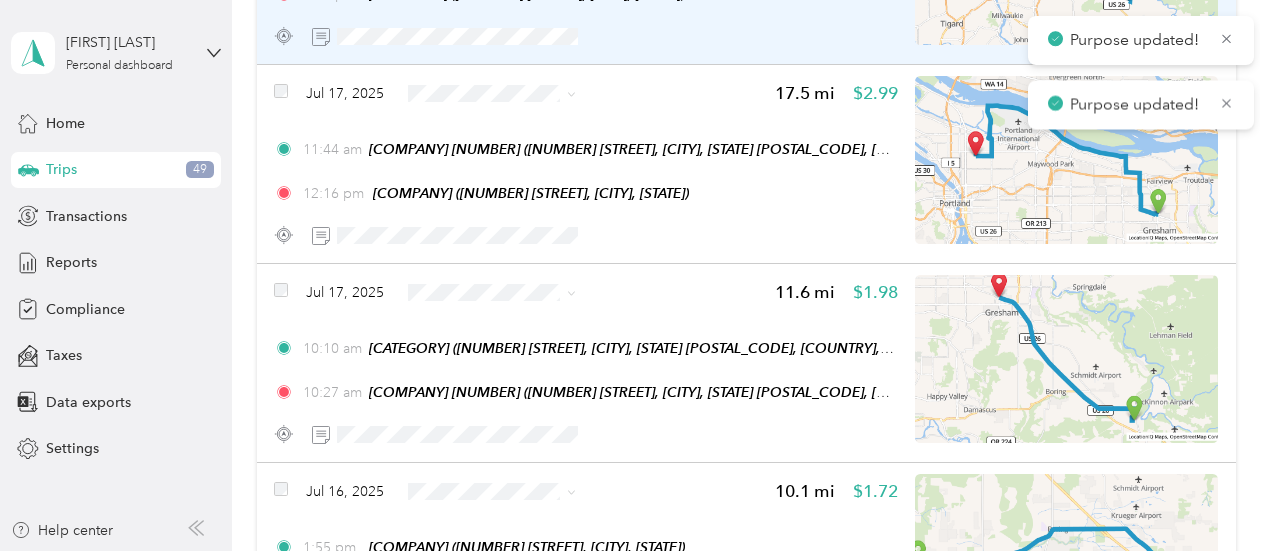 scroll, scrollTop: 8600, scrollLeft: 0, axis: vertical 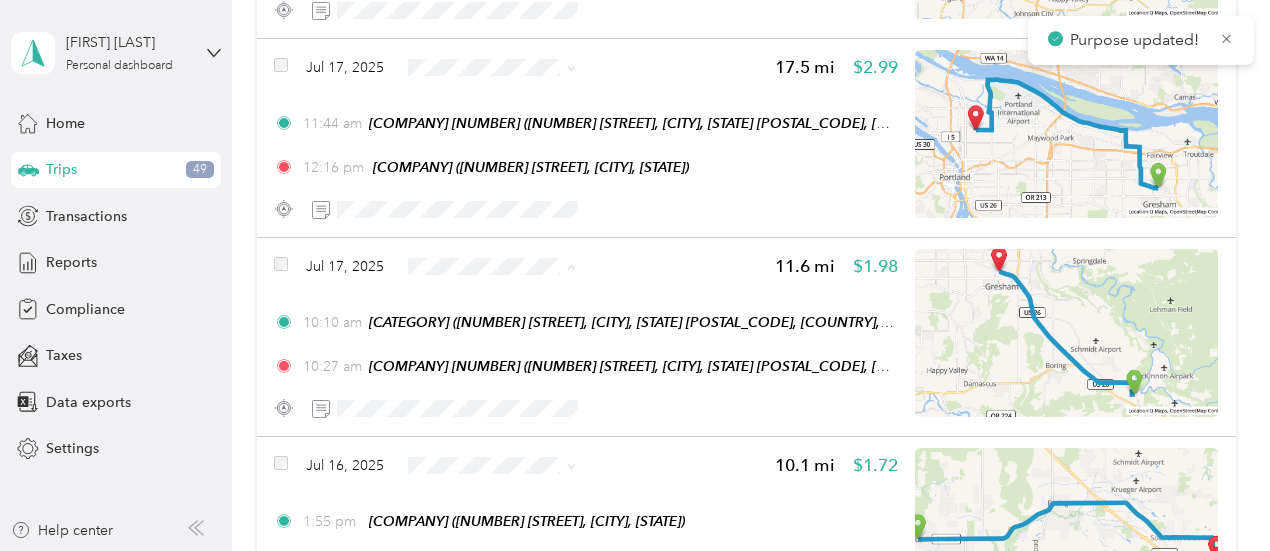 click on "Acosta" at bounding box center [509, 302] 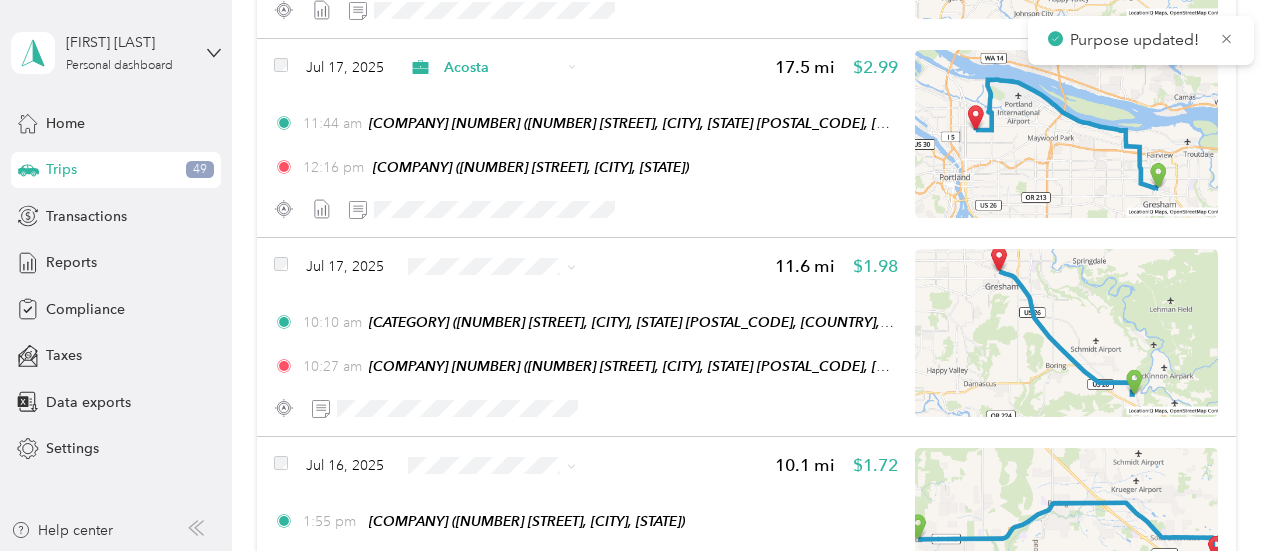 click on "Acosta" at bounding box center (491, 392) 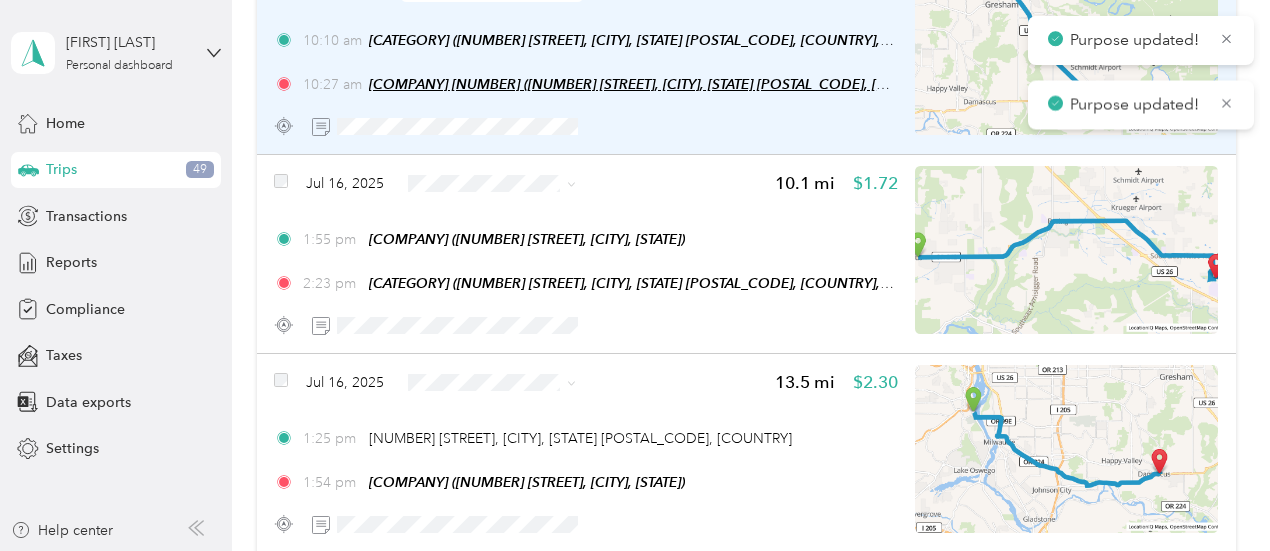 scroll, scrollTop: 8900, scrollLeft: 0, axis: vertical 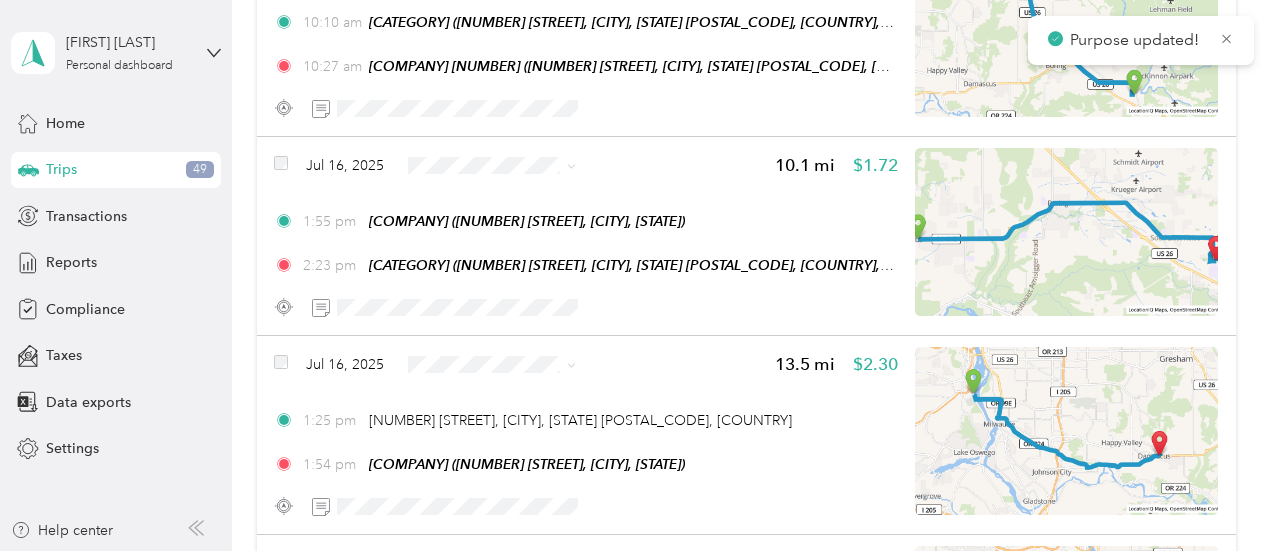 drag, startPoint x: 458, startPoint y: 401, endPoint x: 462, endPoint y: 385, distance: 16.492422 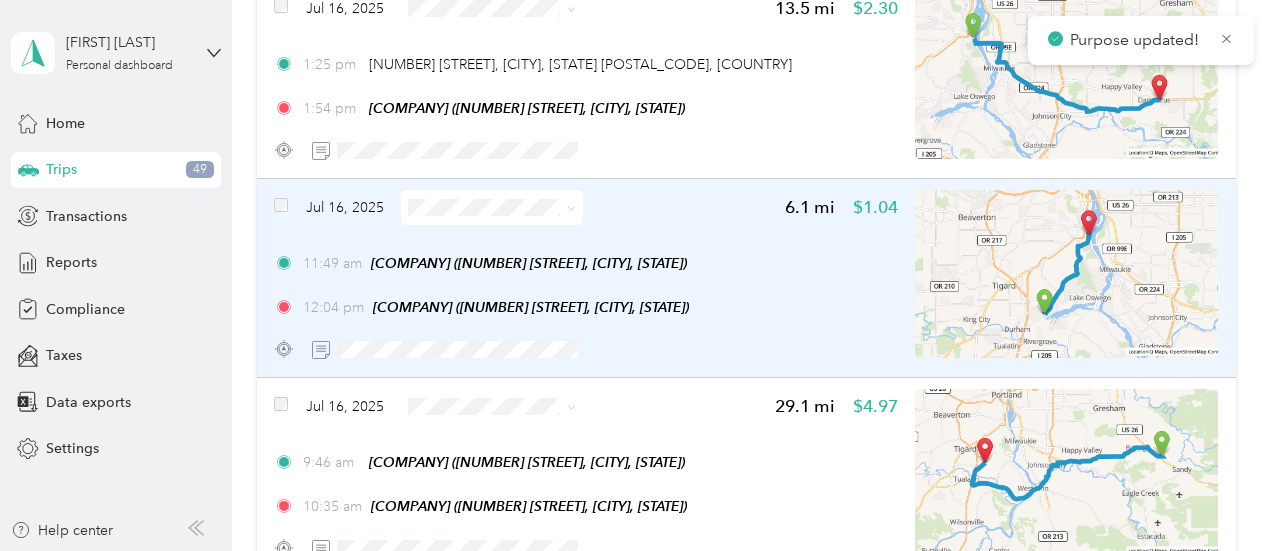 scroll, scrollTop: 9300, scrollLeft: 0, axis: vertical 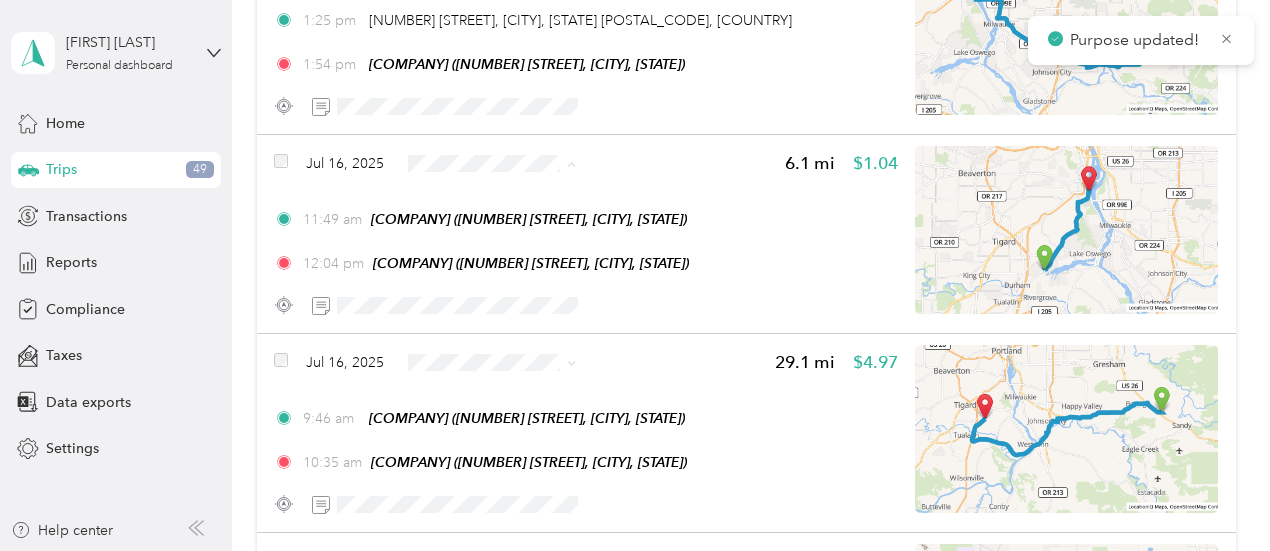 click on "Acosta" at bounding box center [509, 199] 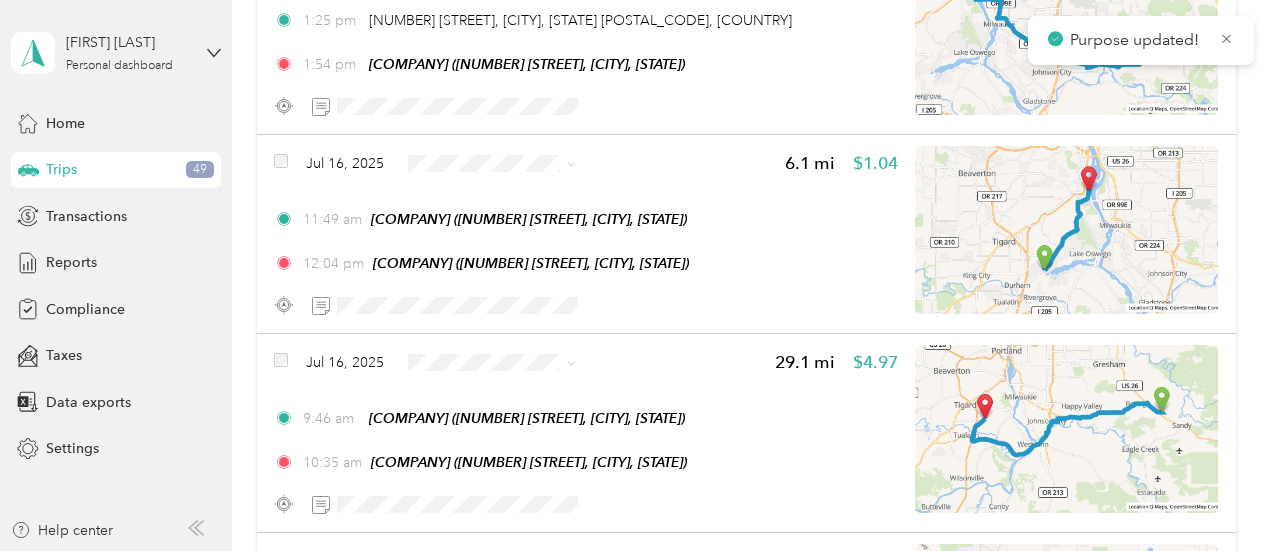 click on "Acosta" at bounding box center (491, 398) 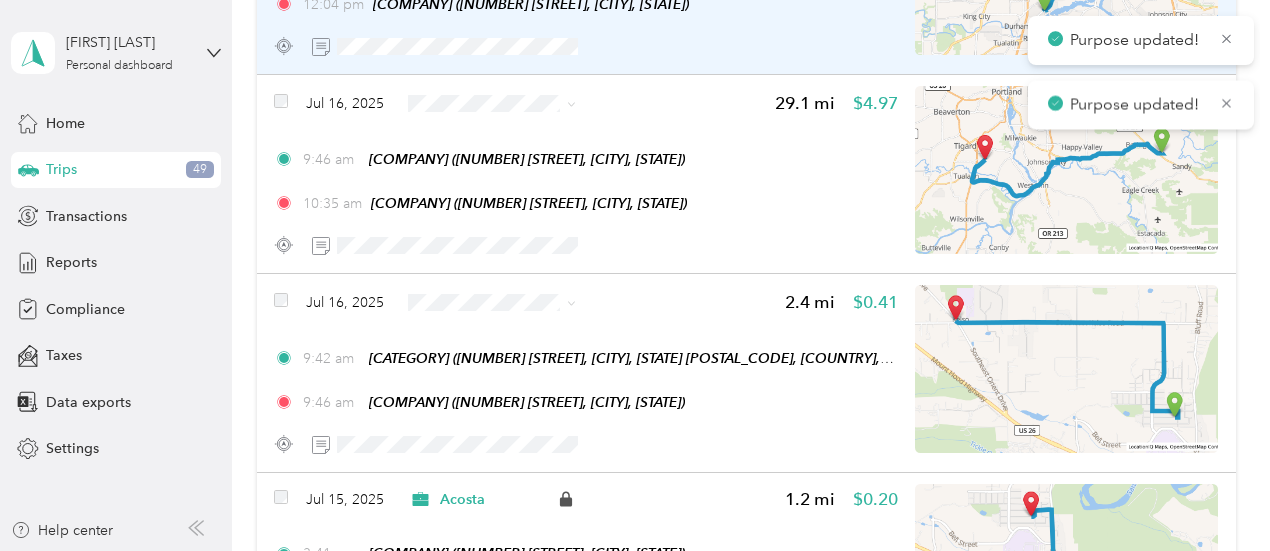 scroll, scrollTop: 9600, scrollLeft: 0, axis: vertical 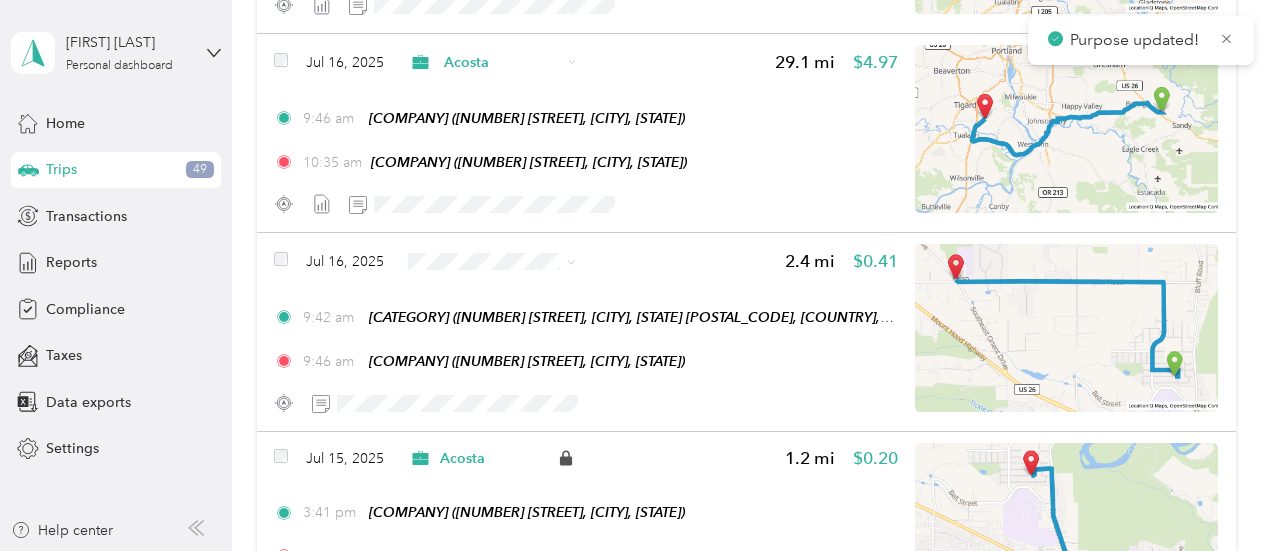 click on "Acosta" at bounding box center (509, 297) 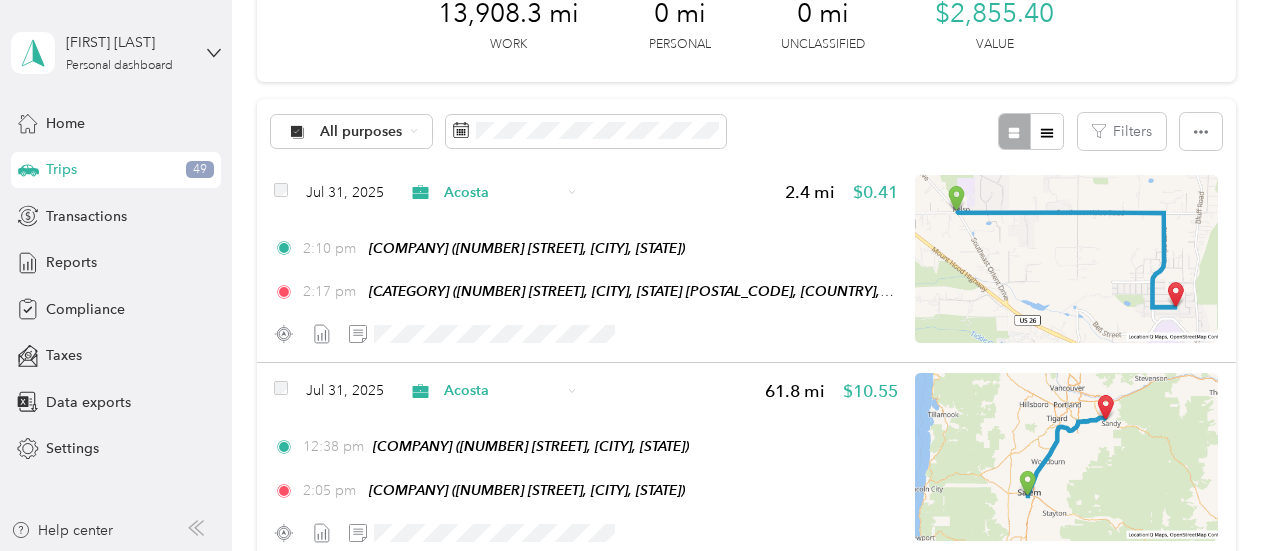 scroll, scrollTop: 100, scrollLeft: 0, axis: vertical 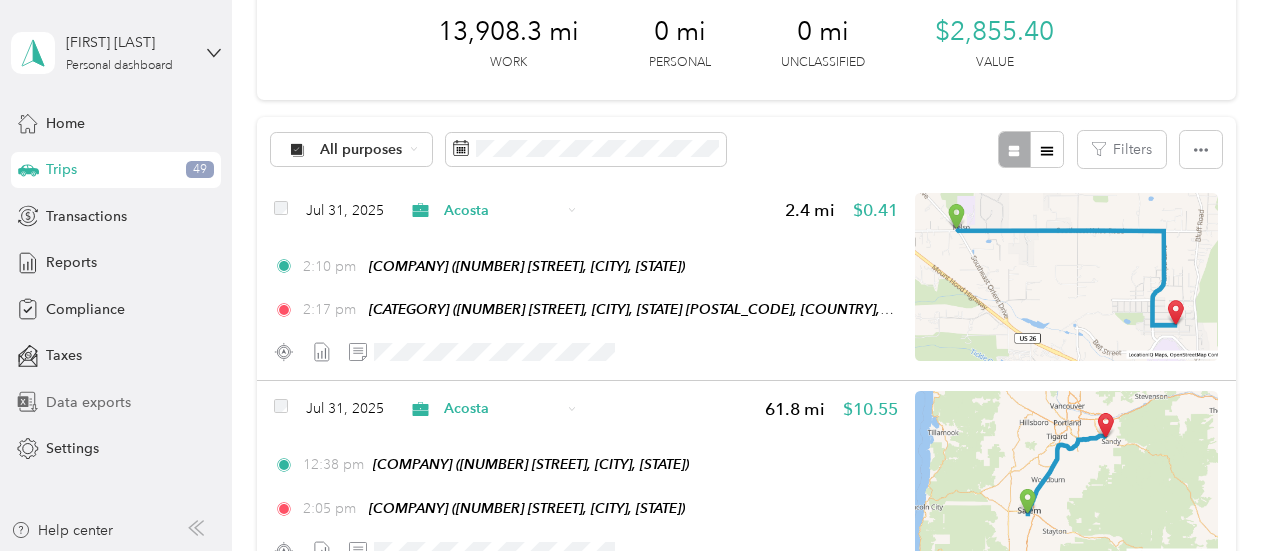 click on "Data exports" at bounding box center (88, 402) 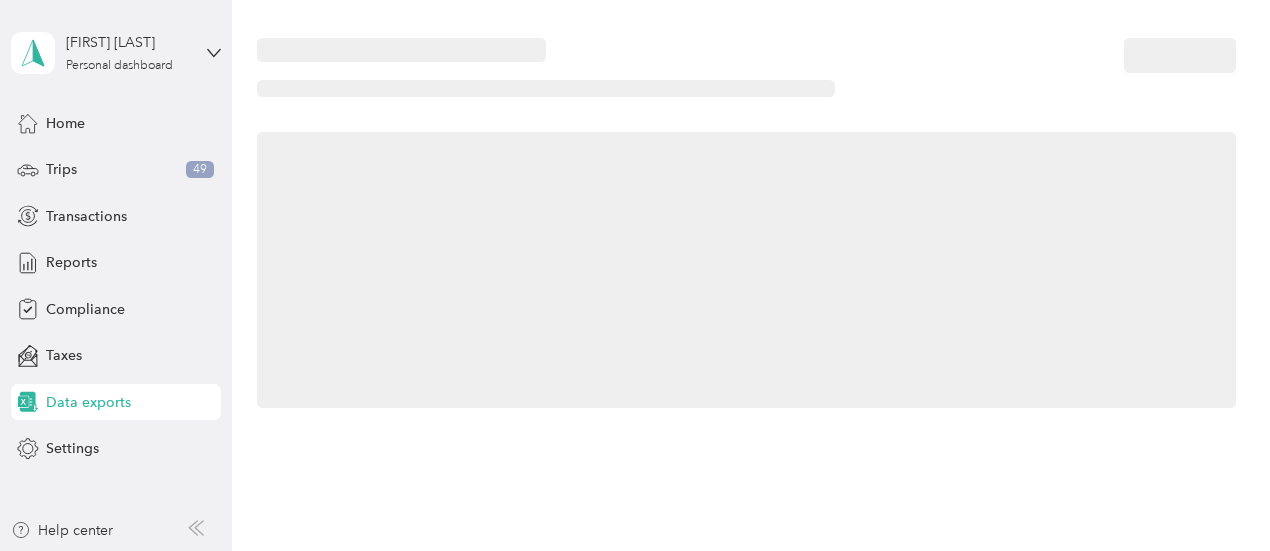 scroll, scrollTop: 100, scrollLeft: 0, axis: vertical 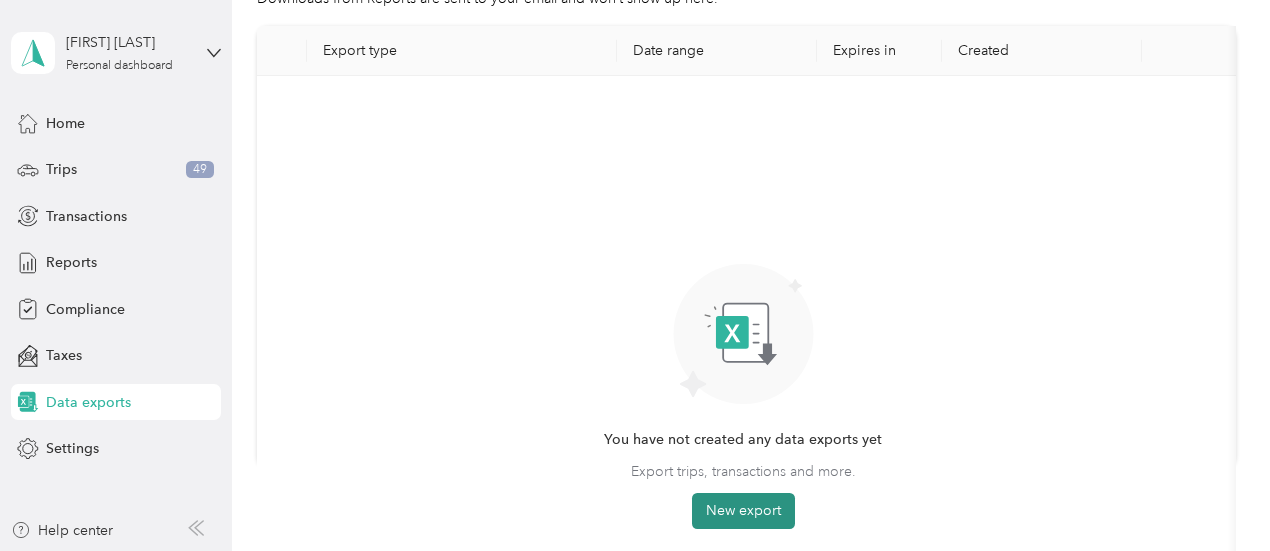 click on "New export" at bounding box center [743, 511] 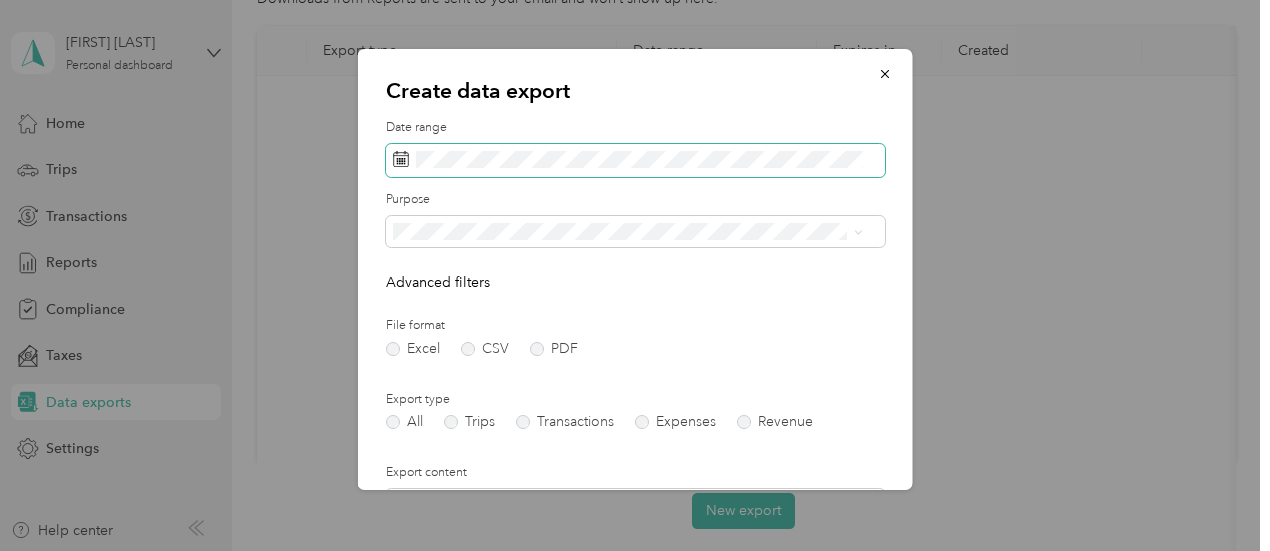 click 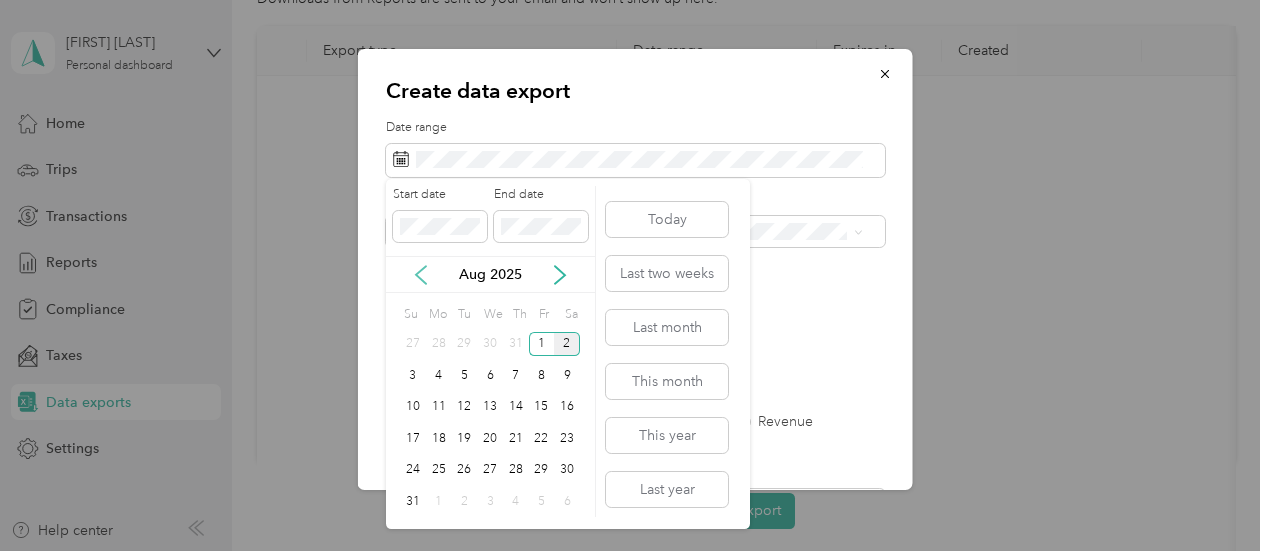 click 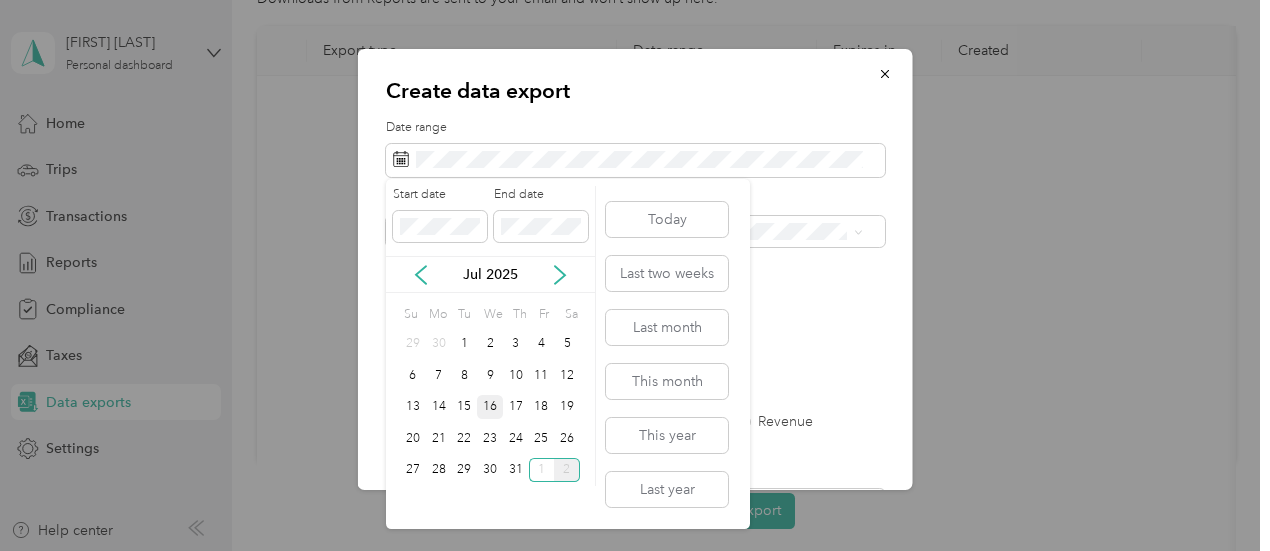 click on "16" at bounding box center (490, 407) 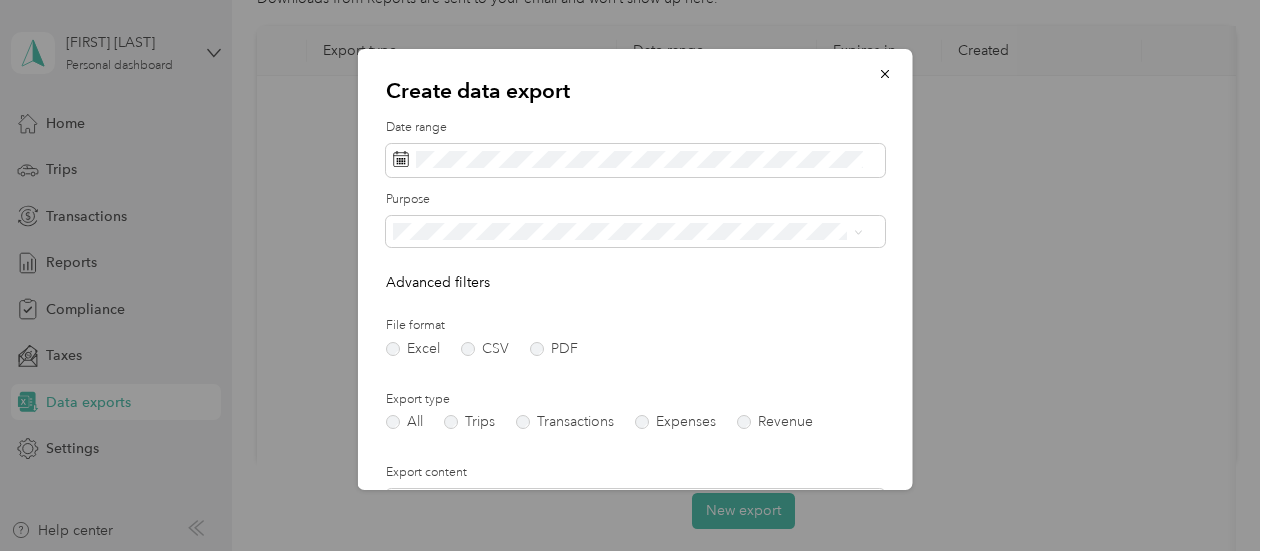 click on "File format" at bounding box center (635, 326) 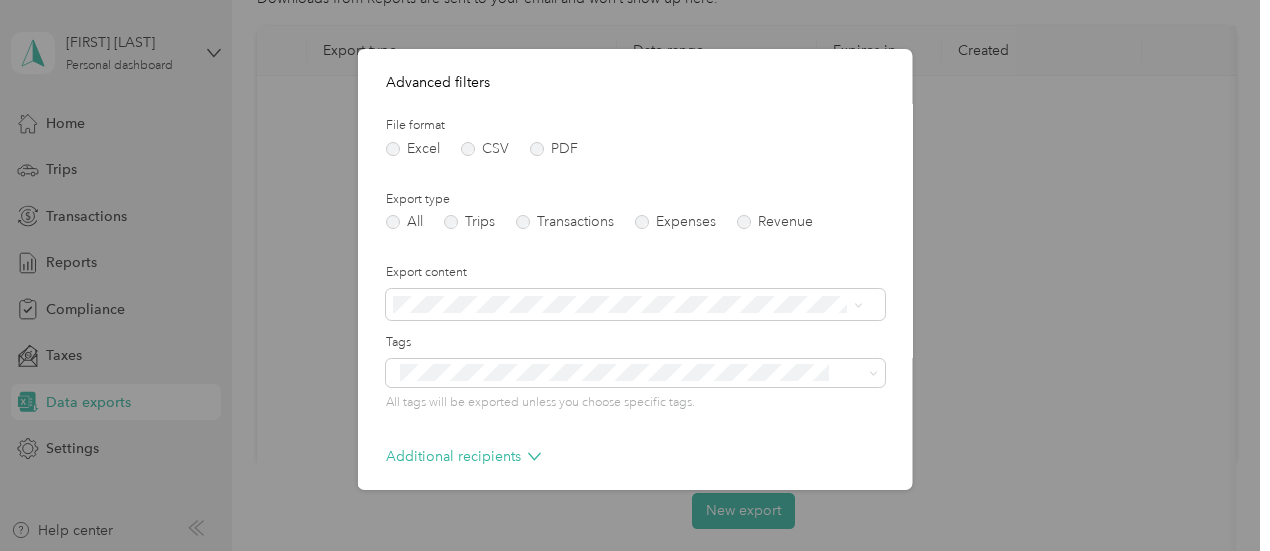 scroll, scrollTop: 286, scrollLeft: 0, axis: vertical 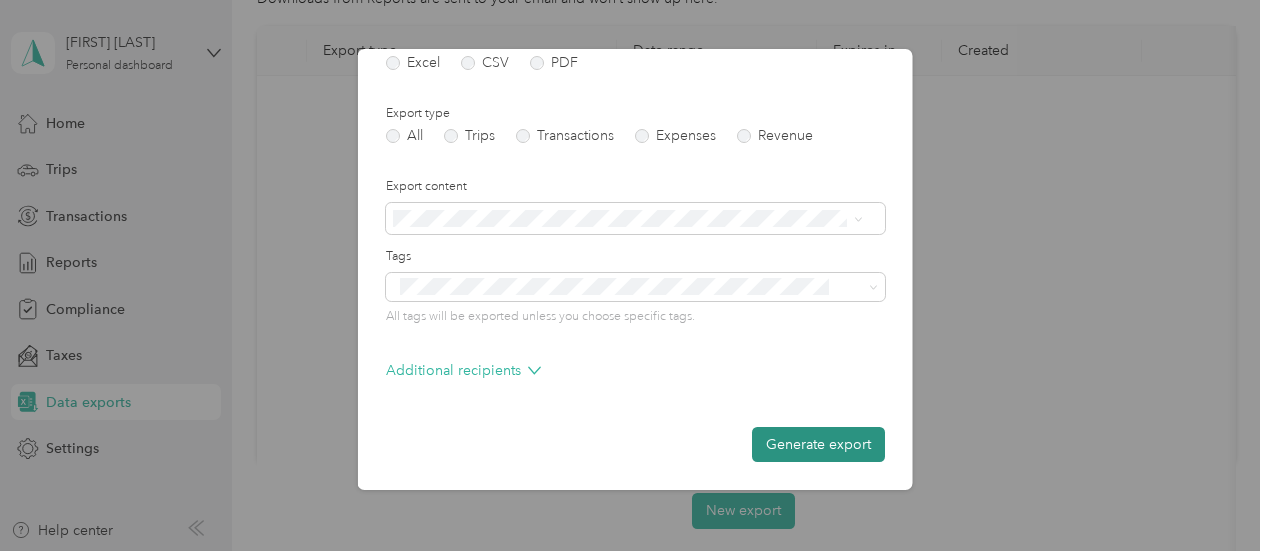 click on "Generate export" at bounding box center [818, 444] 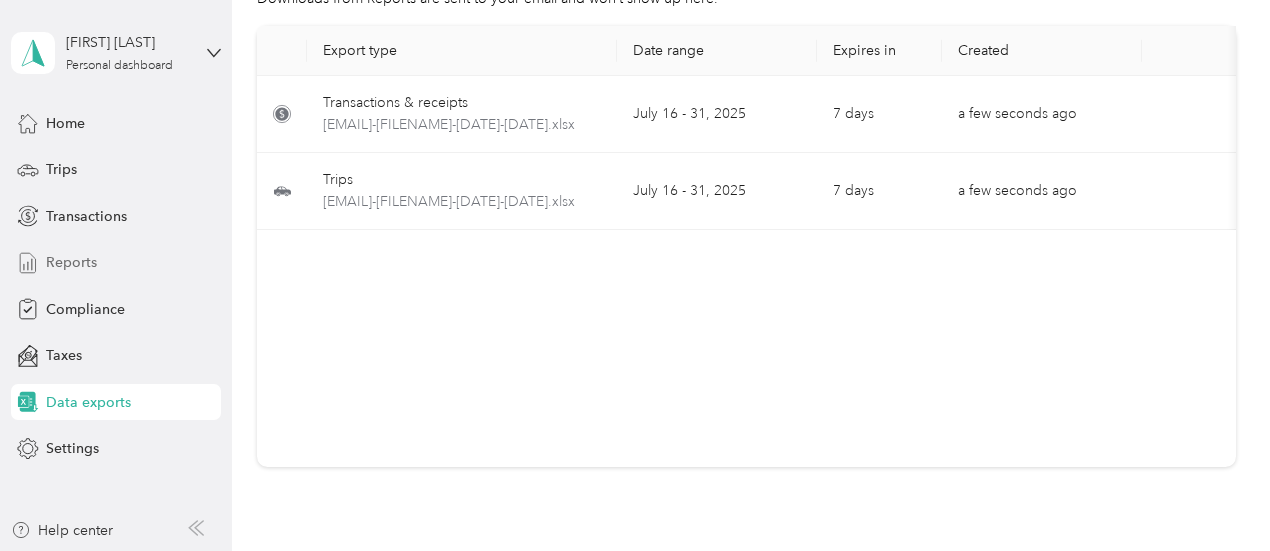 click on "Reports" at bounding box center [71, 262] 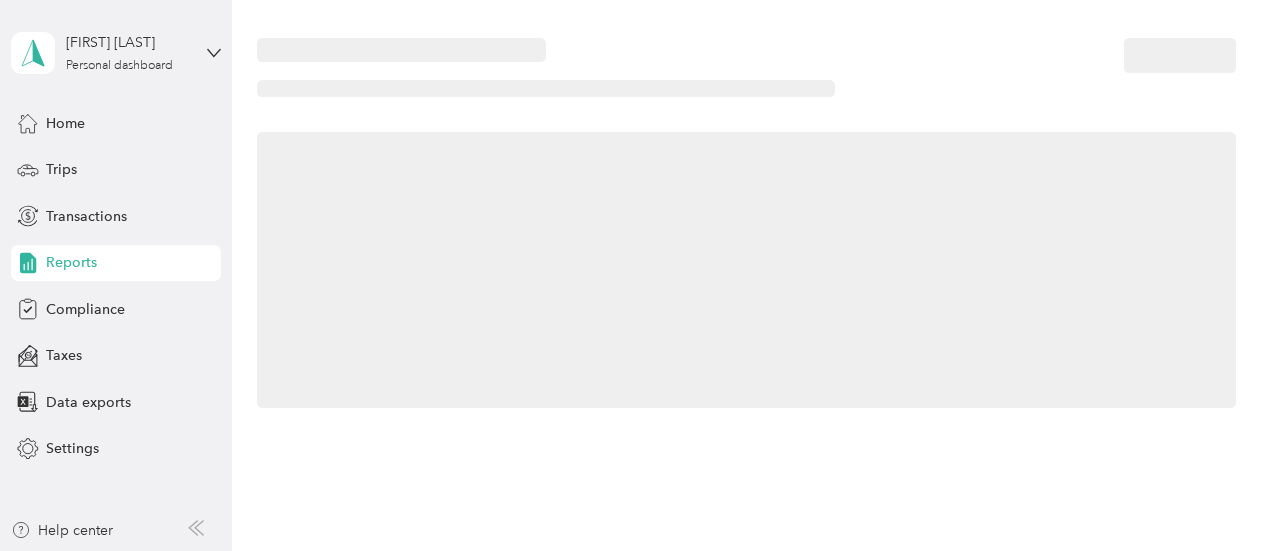 scroll, scrollTop: 100, scrollLeft: 0, axis: vertical 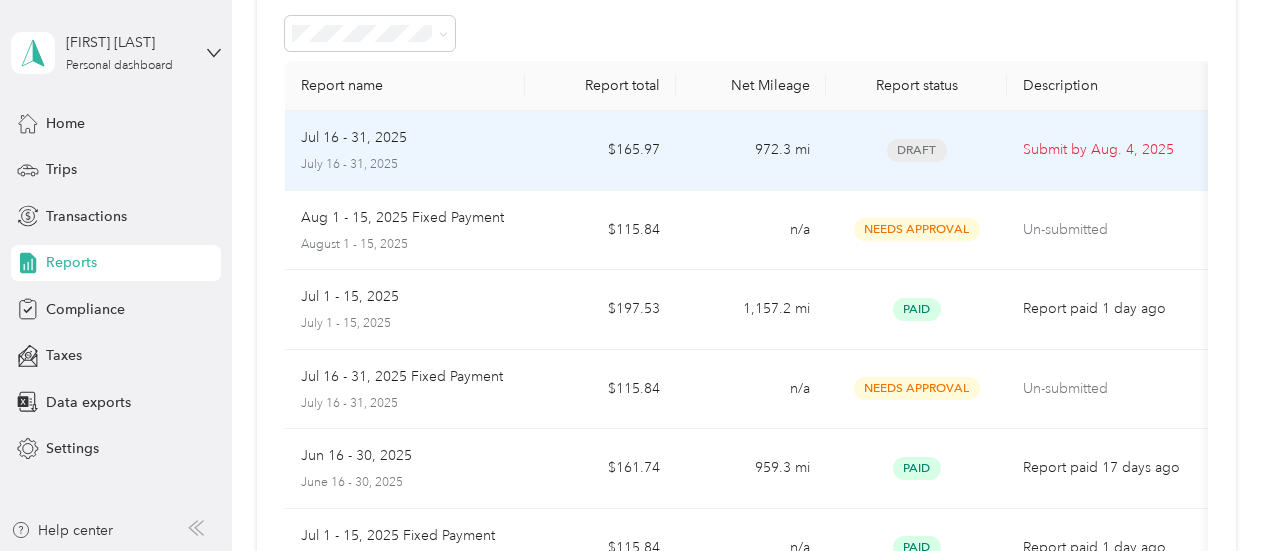 click on "Jul 16 - 31, 2025" at bounding box center (354, 138) 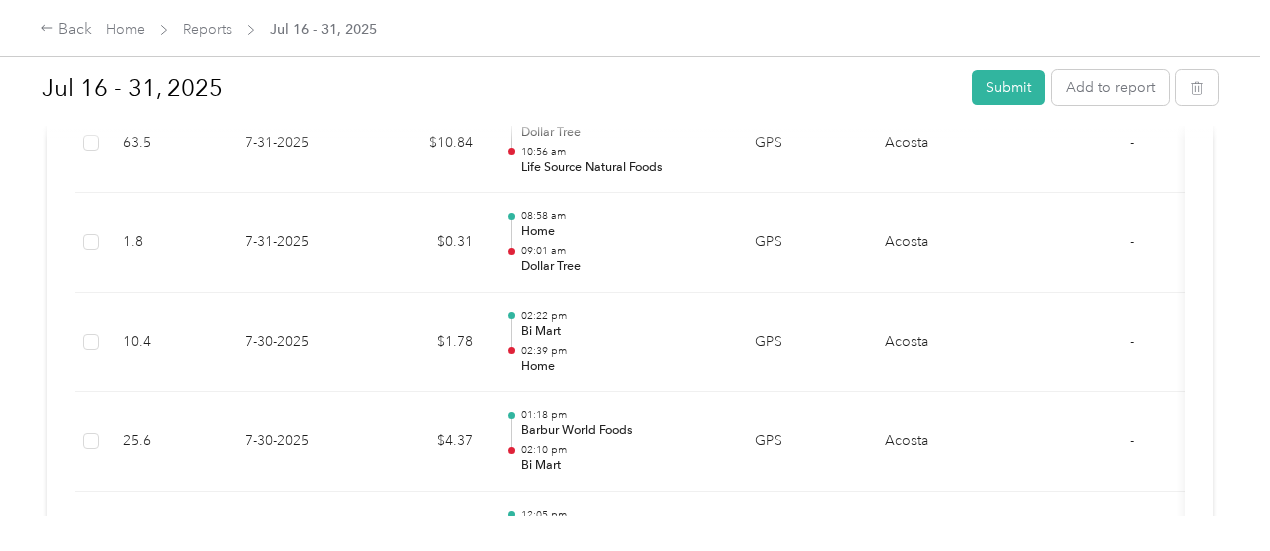 scroll, scrollTop: 0, scrollLeft: 0, axis: both 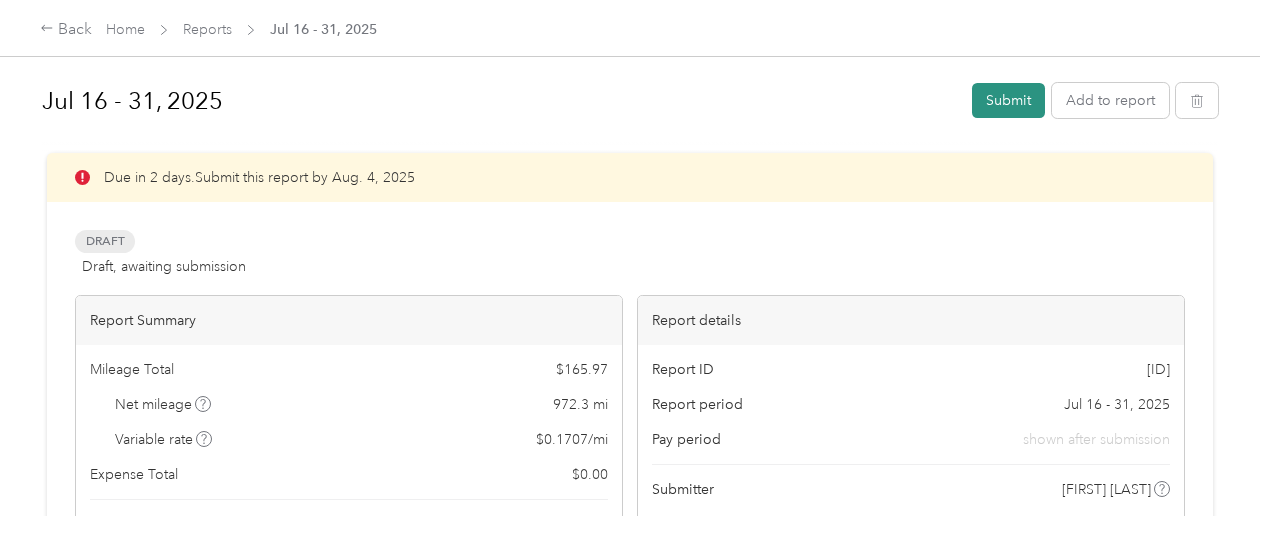 click on "Submit" at bounding box center (1008, 100) 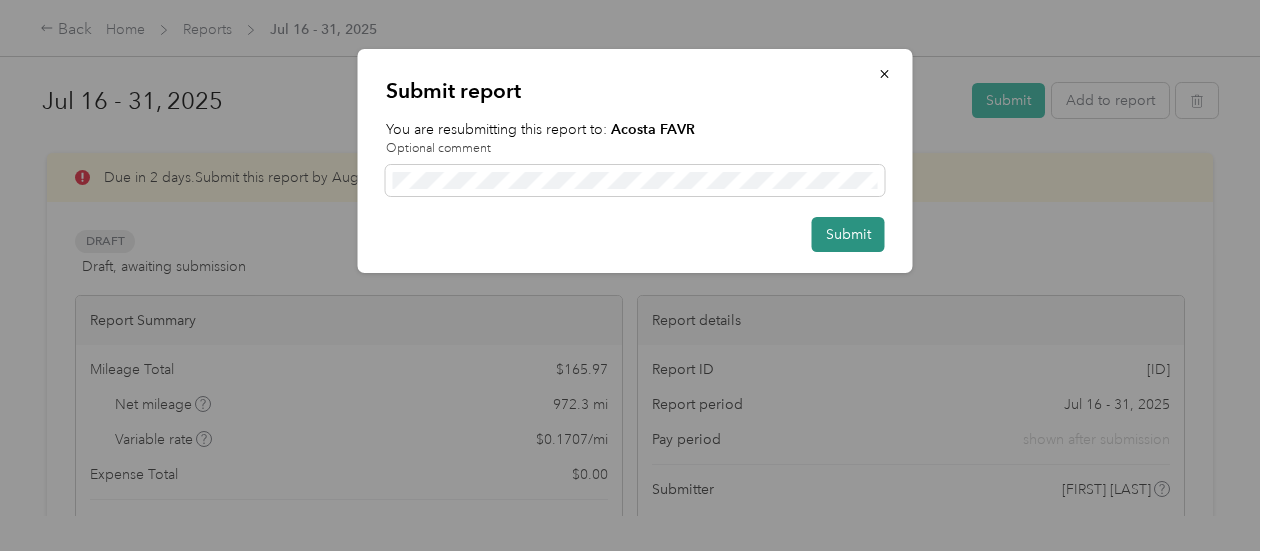 click on "Submit" at bounding box center (848, 234) 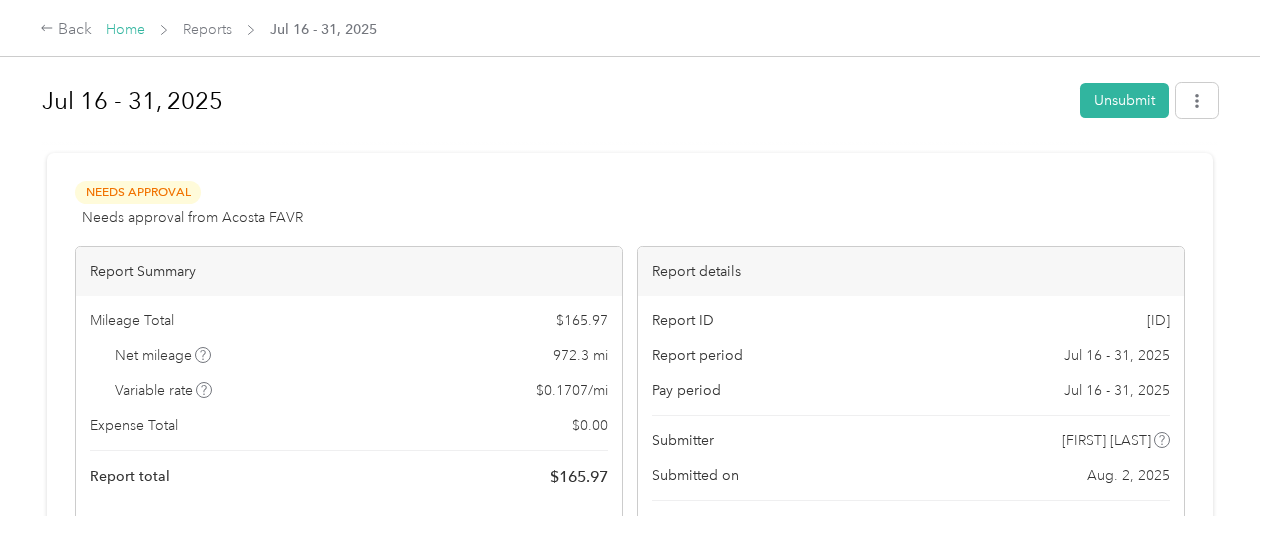 click on "Home" at bounding box center [125, 29] 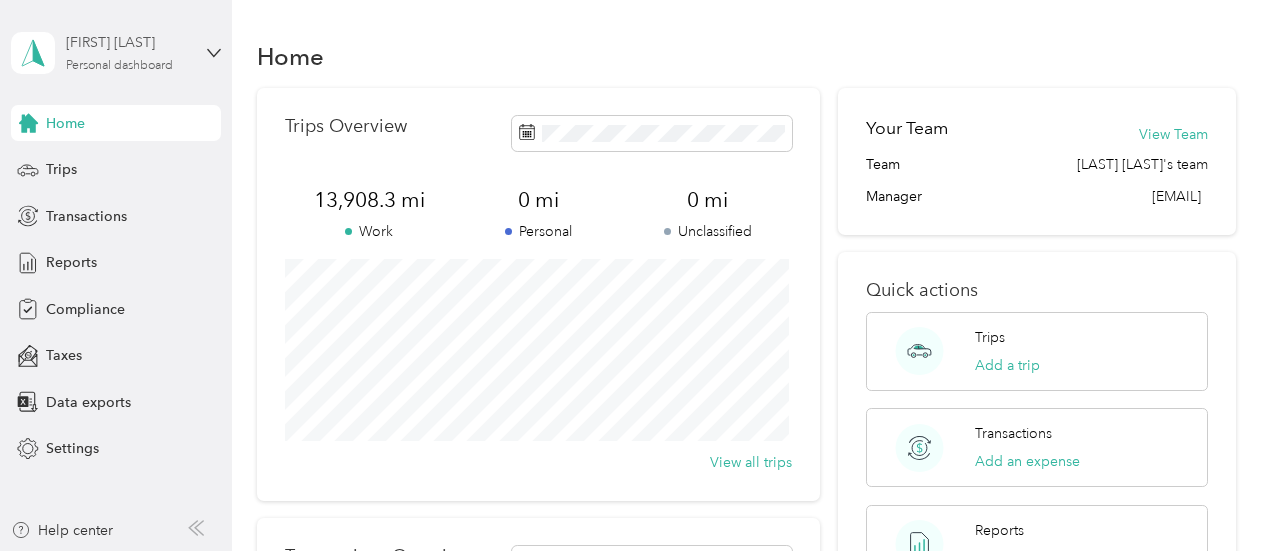 click on "[FIRST] [LAST]" at bounding box center (128, 42) 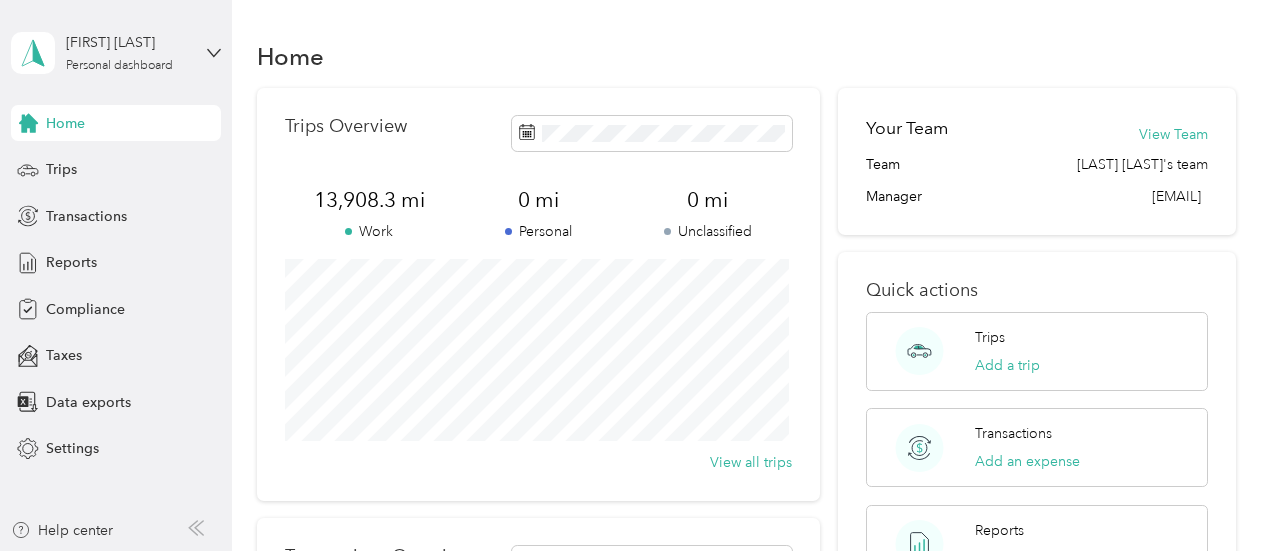 click on "Log out" at bounding box center [163, 164] 